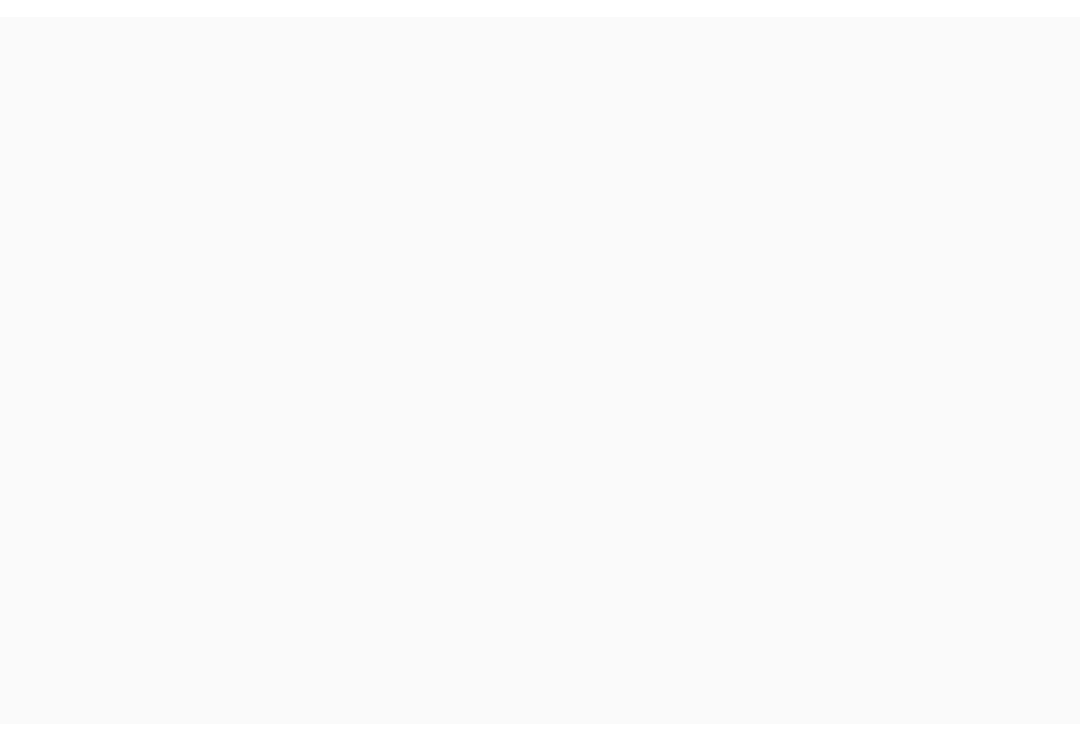 scroll, scrollTop: 63, scrollLeft: 0, axis: vertical 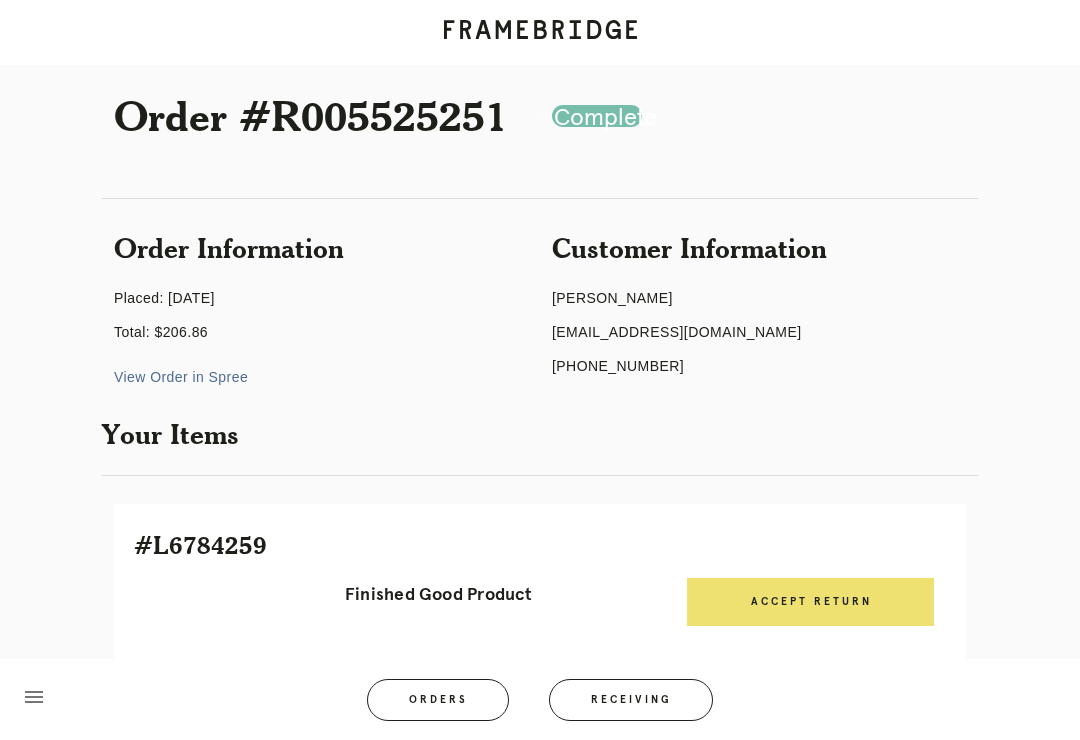 click on "Orders" at bounding box center (438, 700) 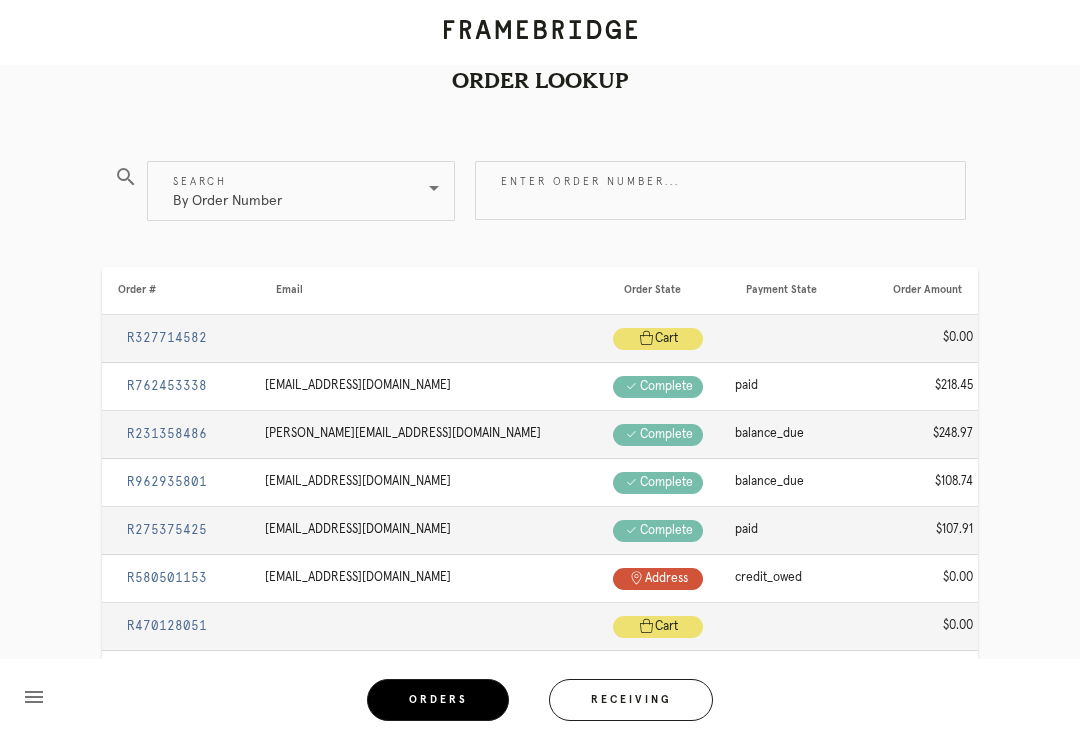 click on "Receiving" at bounding box center (631, 700) 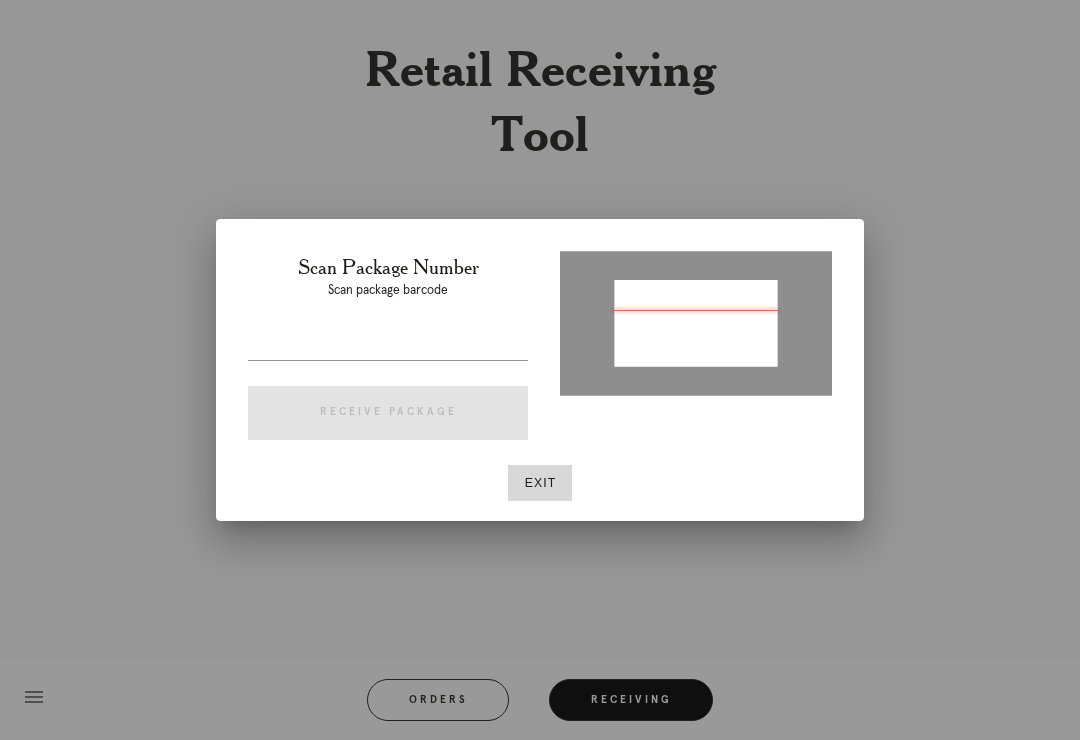 type on "P631882157199452" 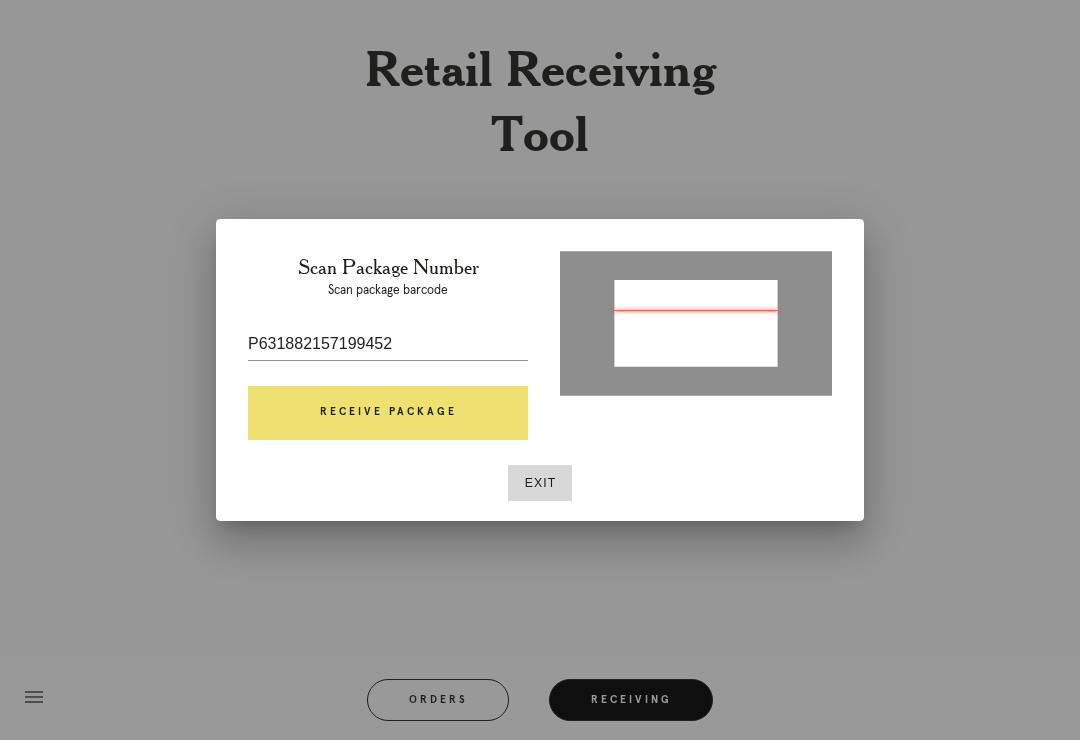 click on "Receive Package" at bounding box center (388, 413) 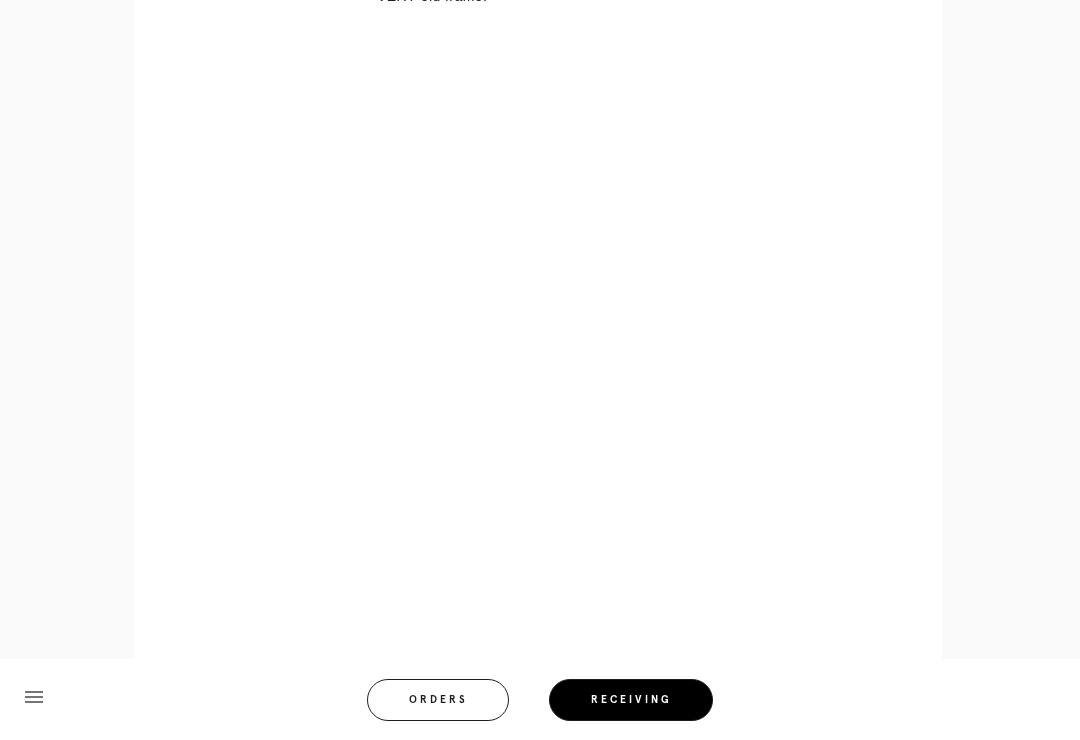 scroll, scrollTop: 1076, scrollLeft: 0, axis: vertical 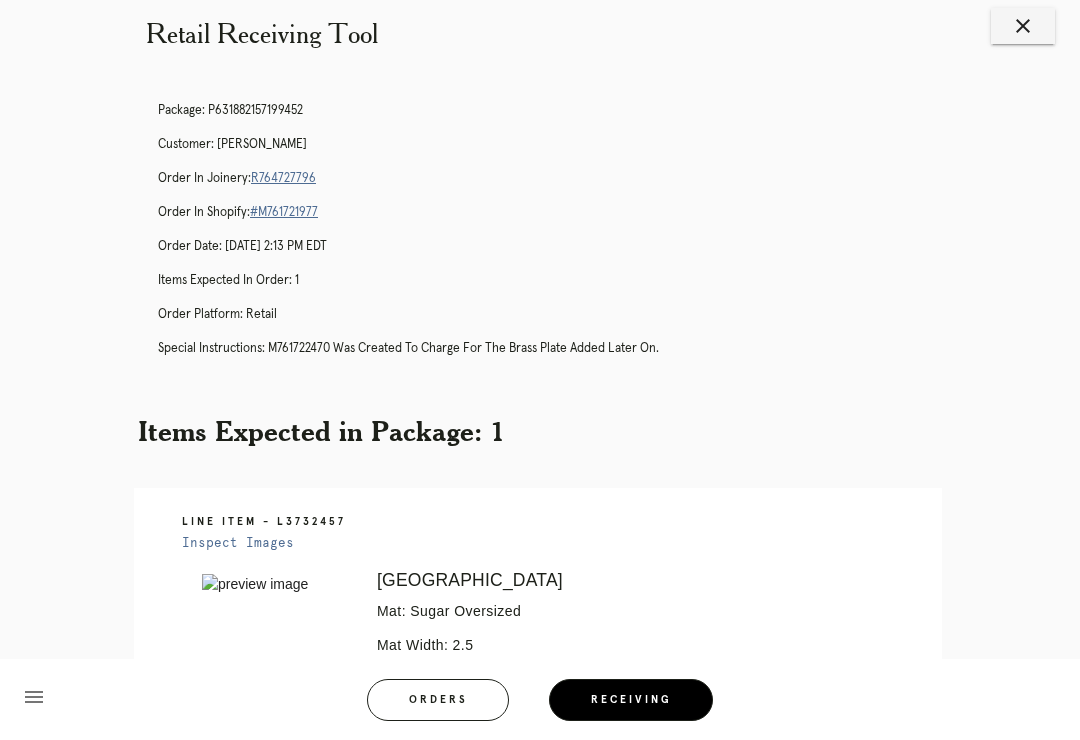 click on "Receiving" at bounding box center (631, 700) 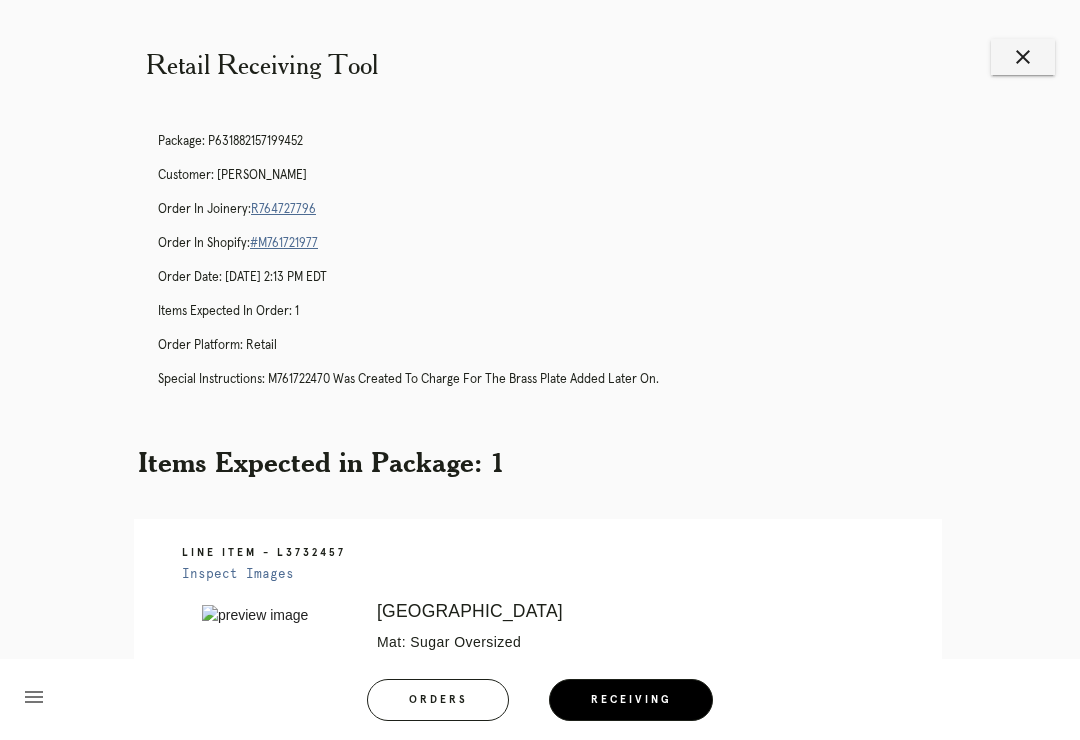 click on "close" at bounding box center [1023, 57] 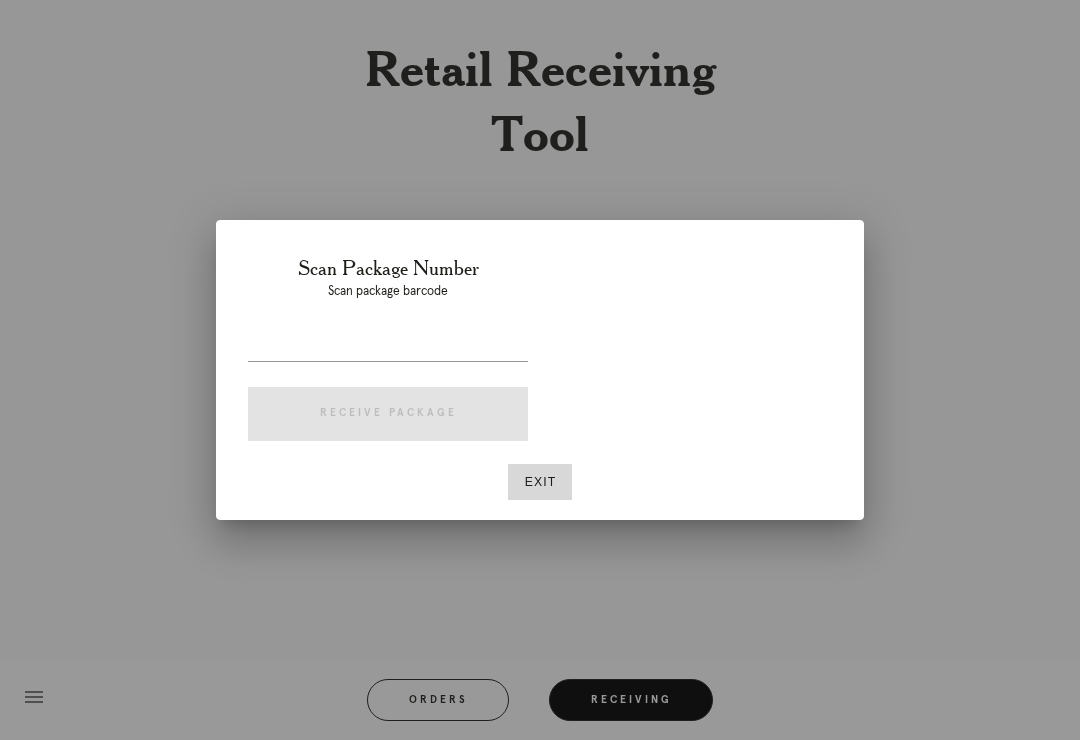 scroll, scrollTop: 0, scrollLeft: 0, axis: both 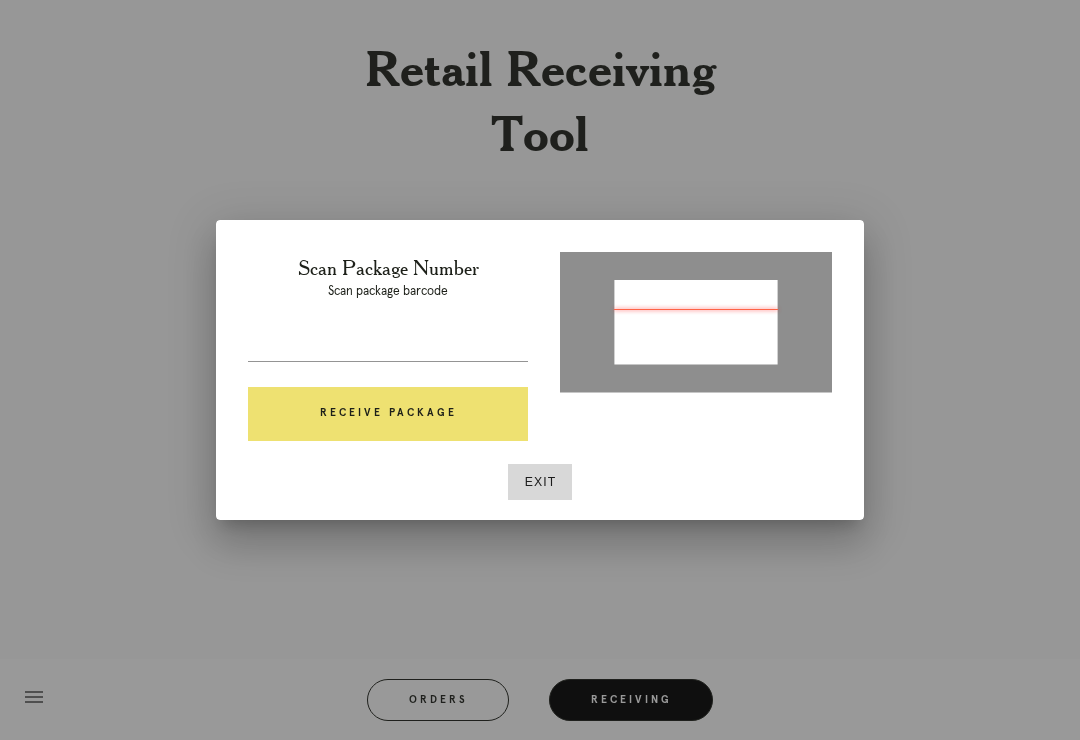 type on "P318423902568344" 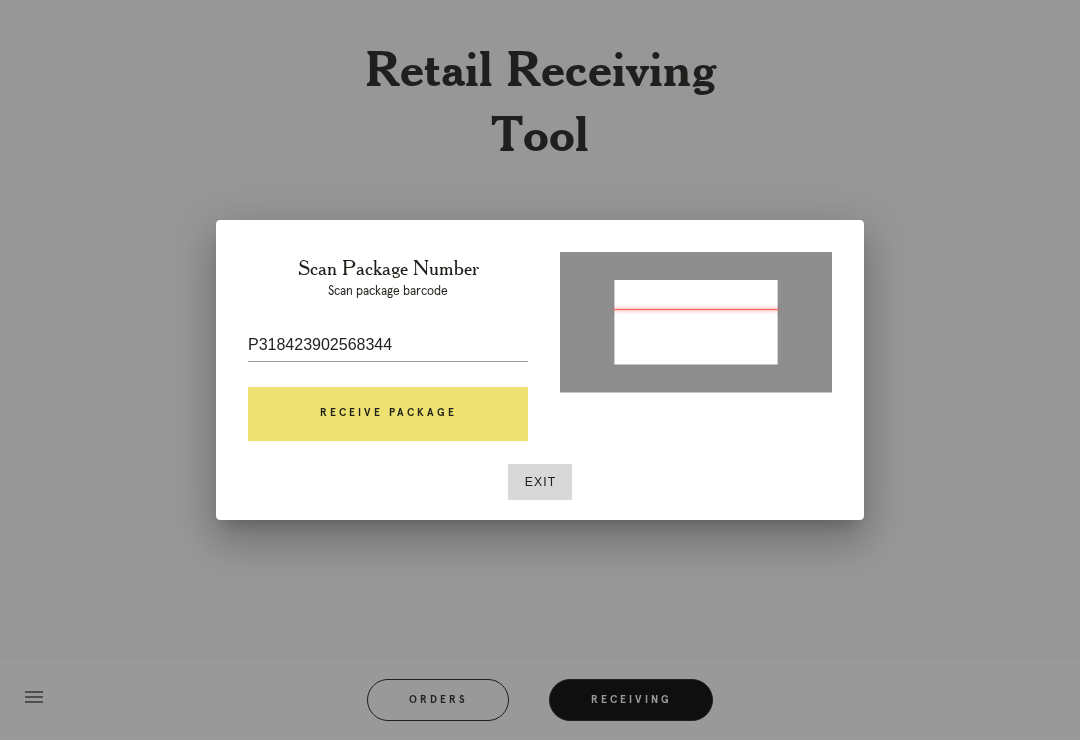 click on "Receive Package" at bounding box center [388, 414] 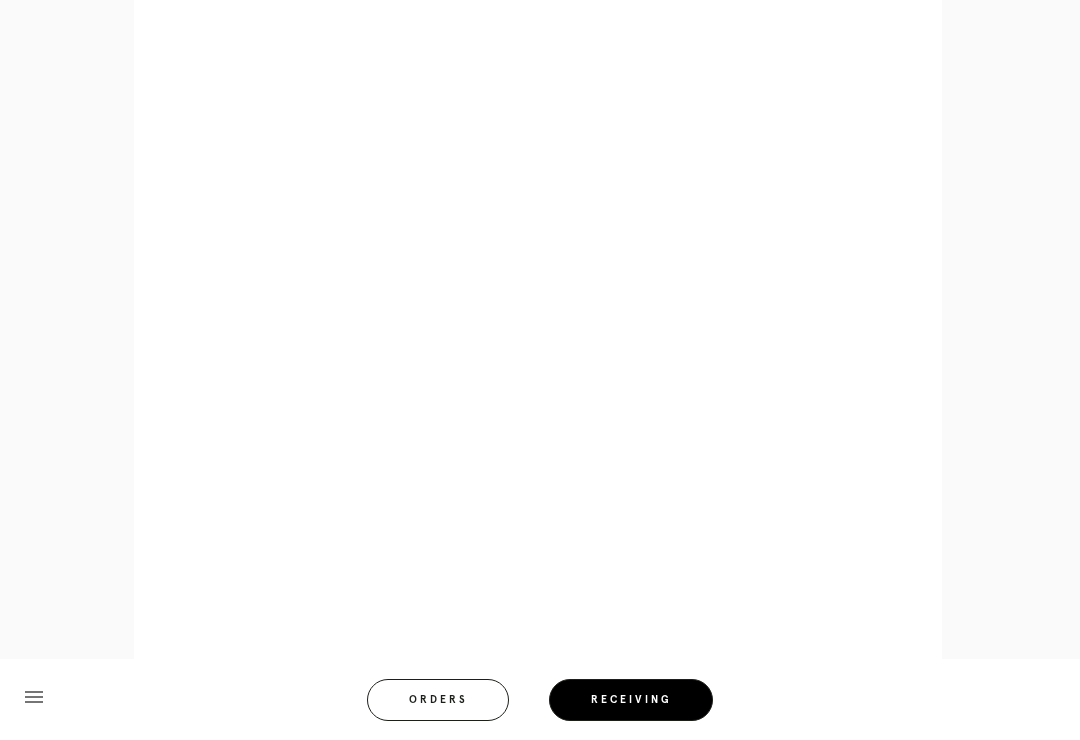 scroll, scrollTop: 982, scrollLeft: 0, axis: vertical 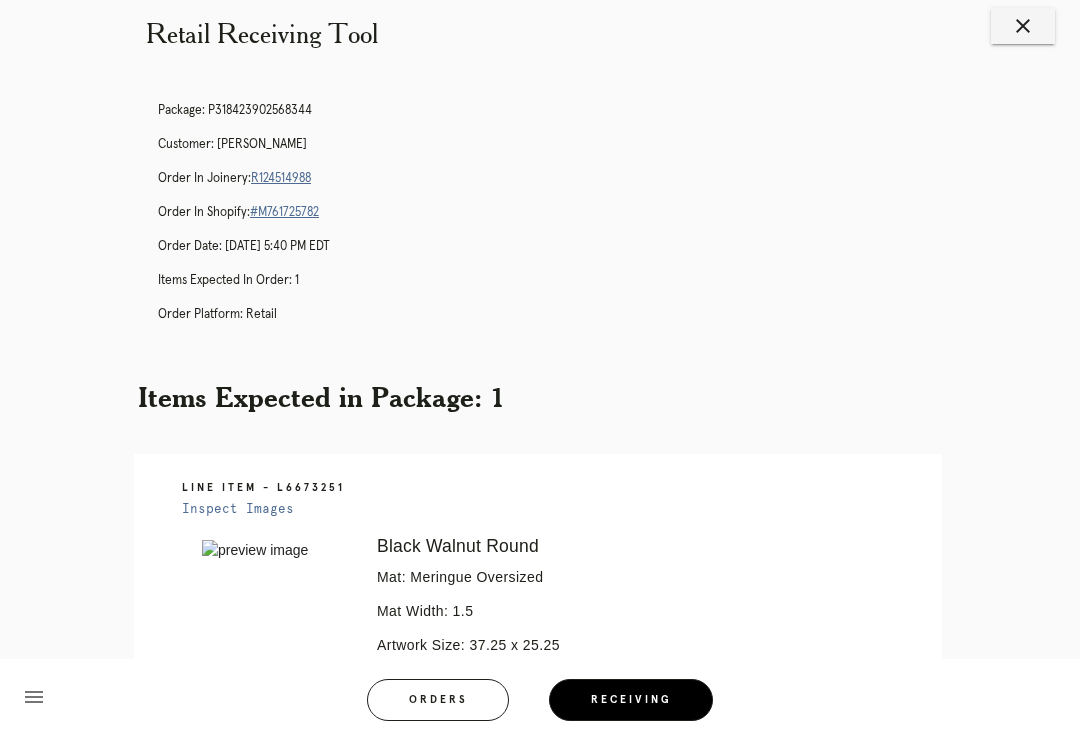 click on "Receiving" at bounding box center [631, 700] 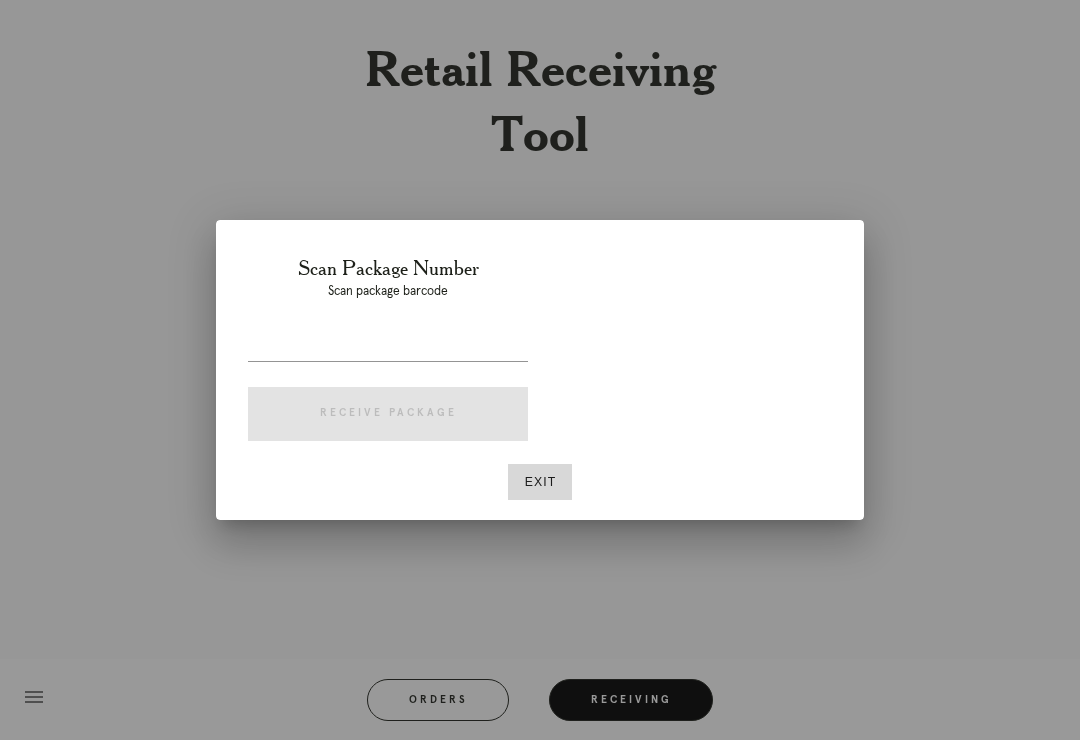 scroll, scrollTop: 31, scrollLeft: 0, axis: vertical 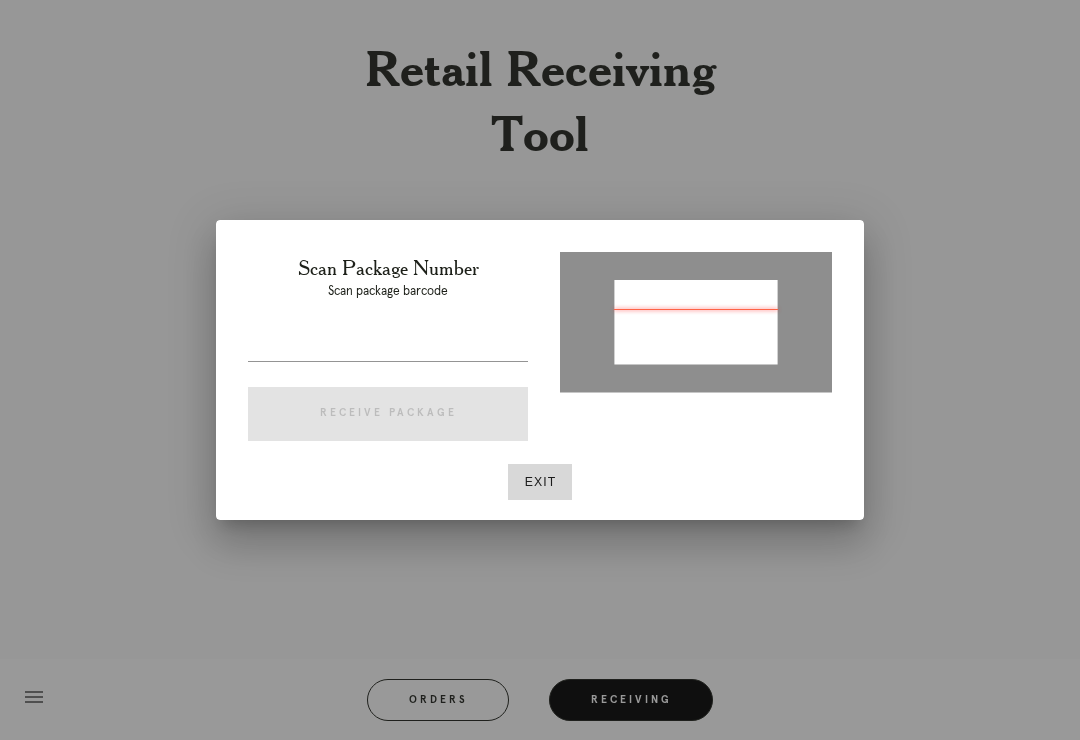 type on "P689862428477854" 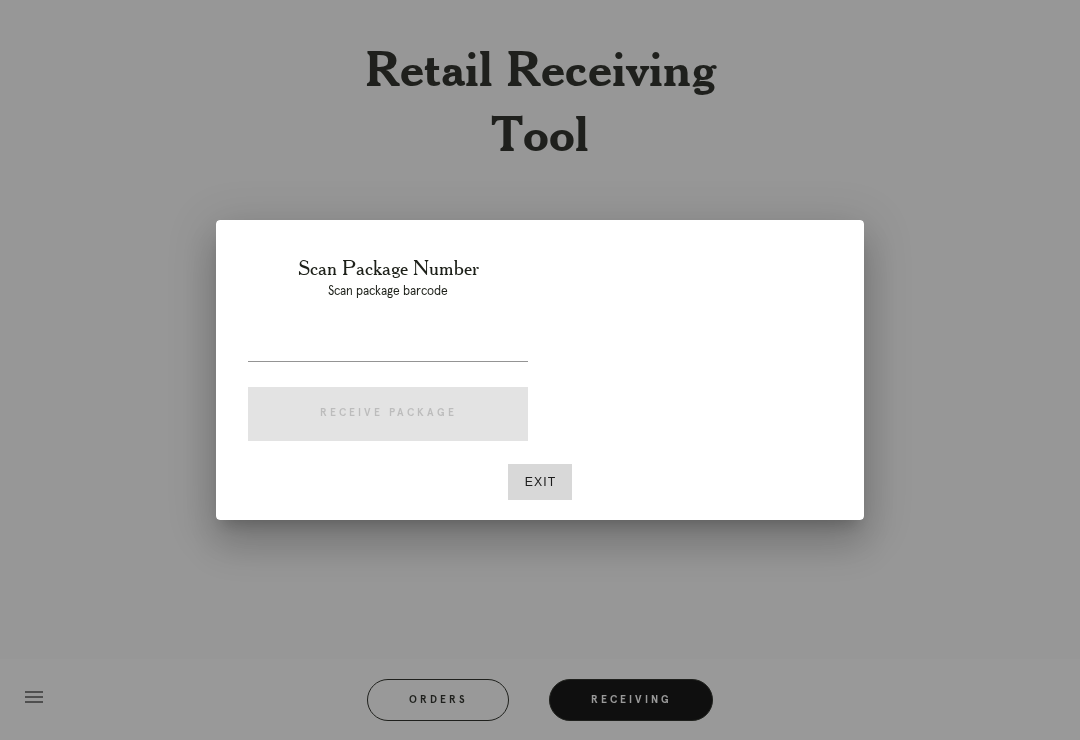 scroll, scrollTop: 0, scrollLeft: 0, axis: both 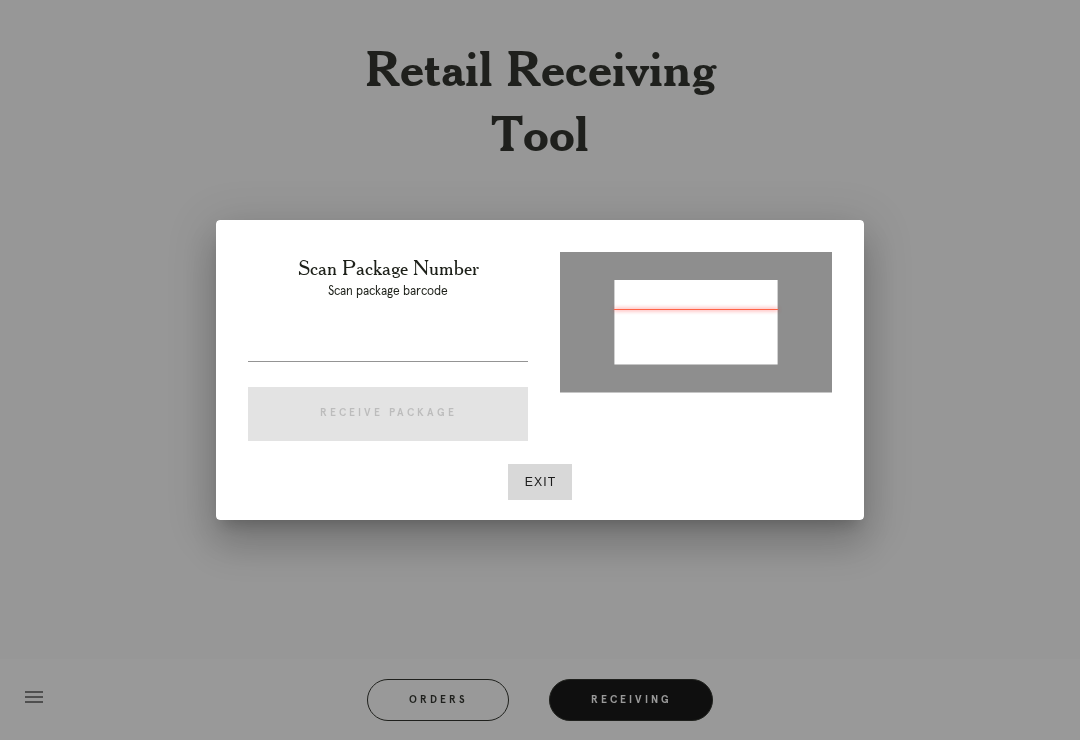 type on "P689862428477854" 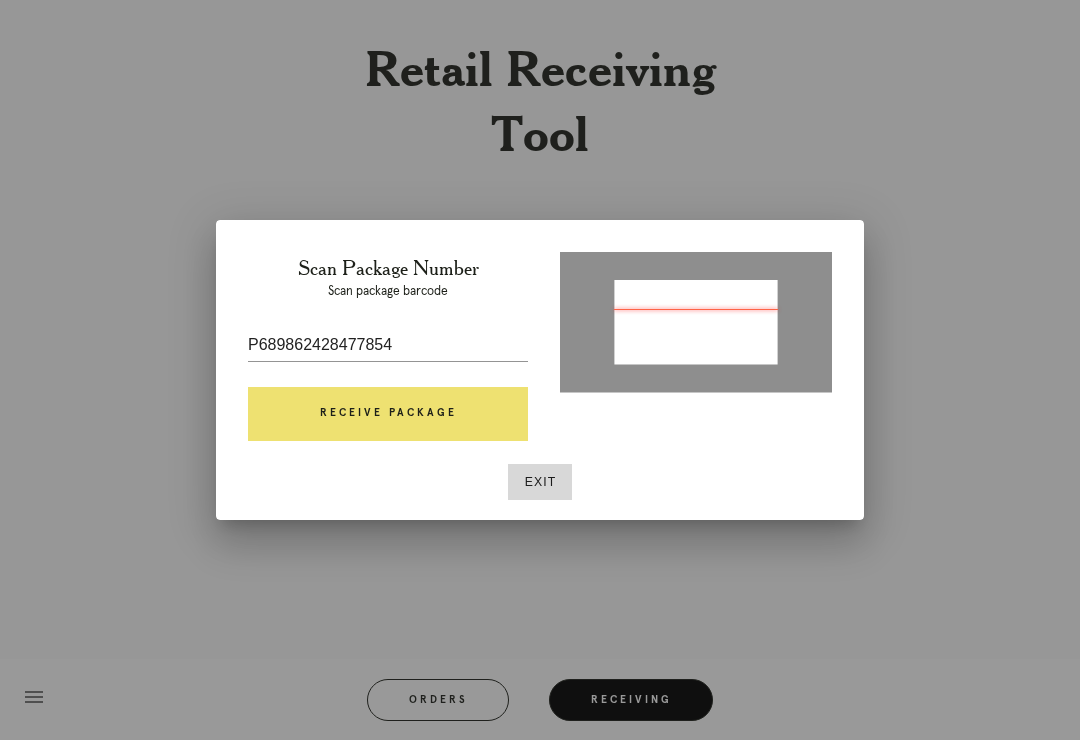 click on "Receive Package" at bounding box center (388, 414) 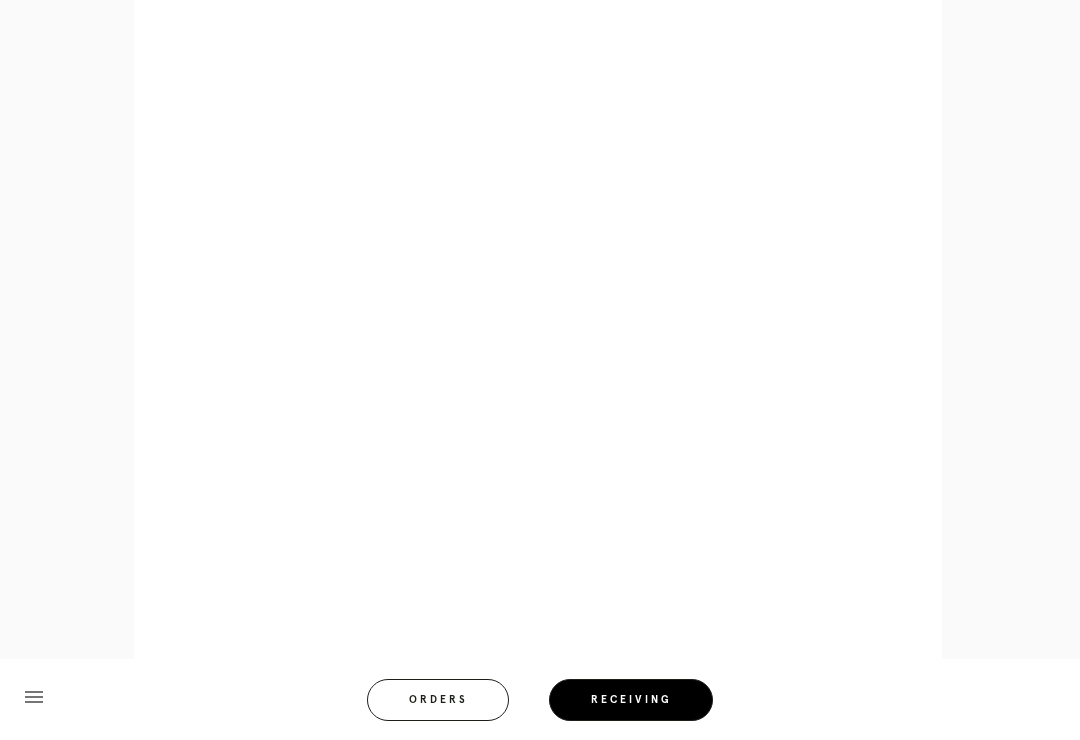 scroll, scrollTop: 898, scrollLeft: 0, axis: vertical 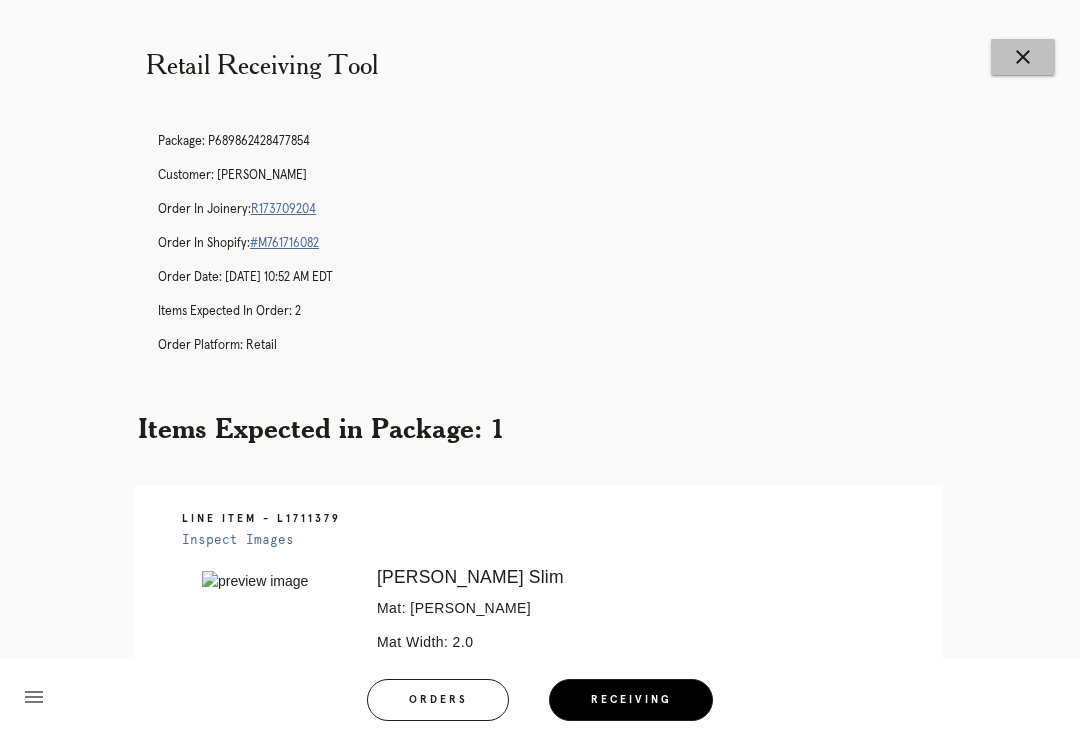 click on "close" at bounding box center [1023, 57] 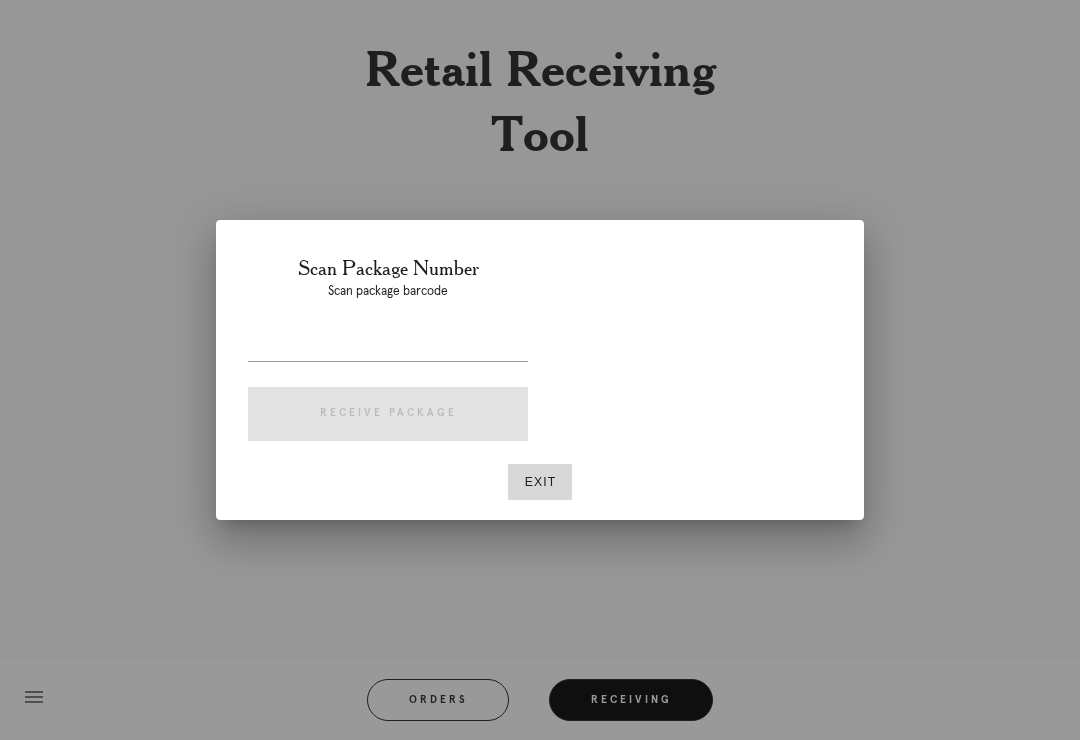 scroll, scrollTop: 0, scrollLeft: 0, axis: both 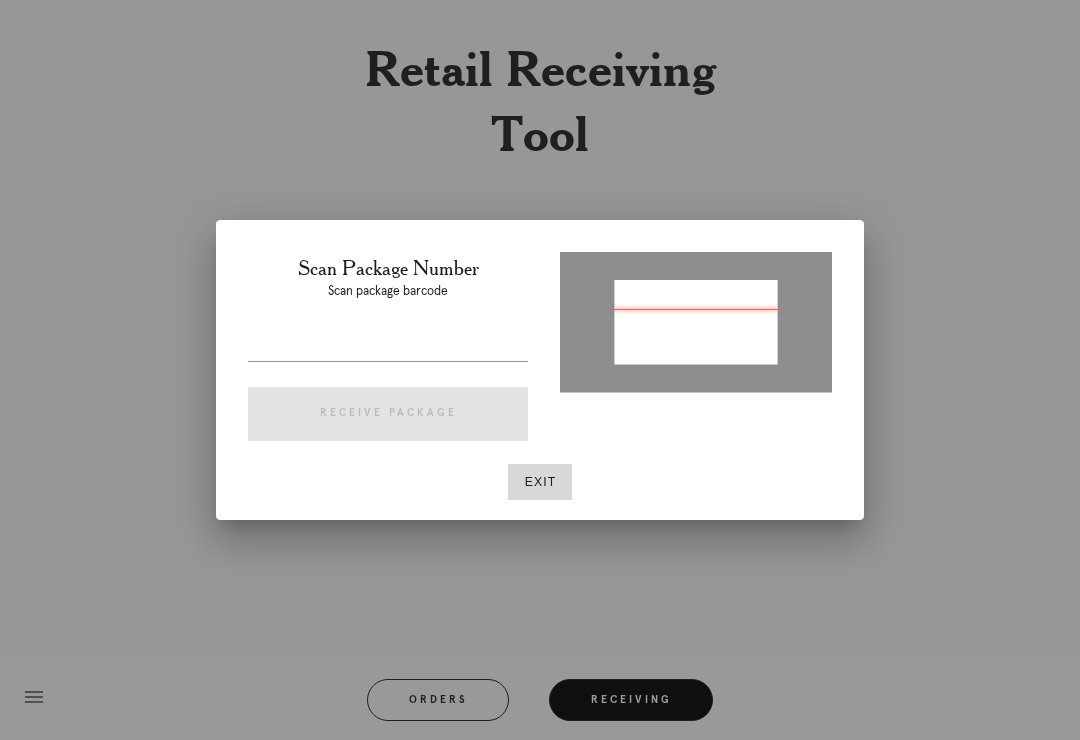 type on "P589927216964559" 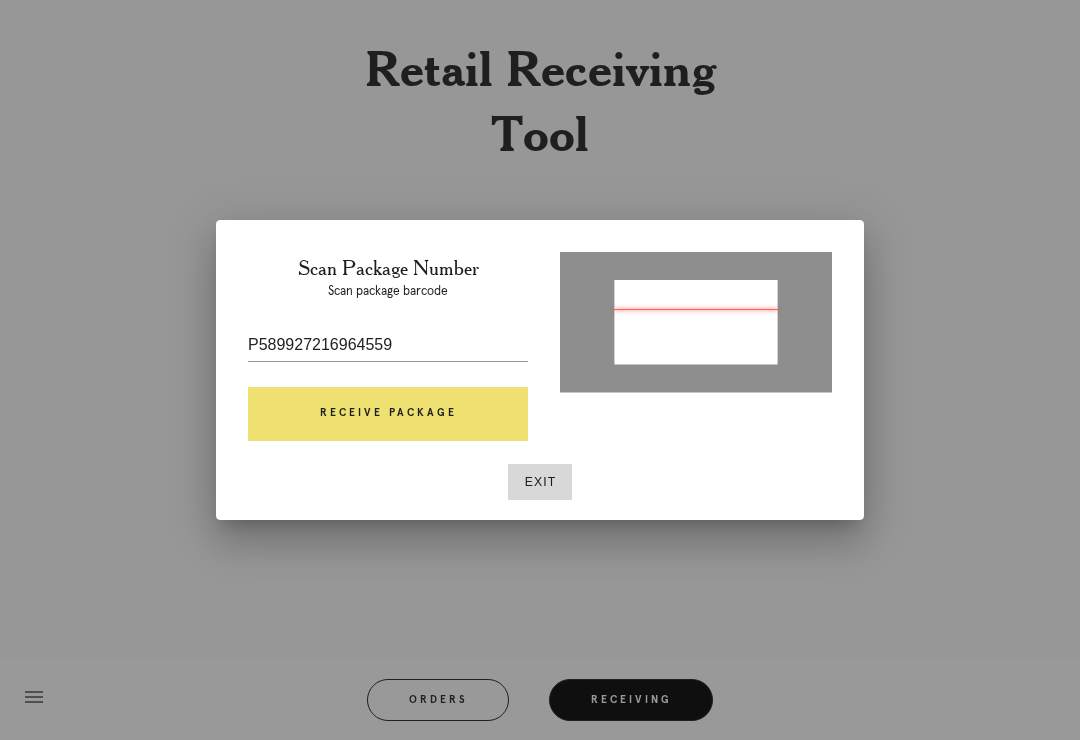 click on "Receive Package" at bounding box center [388, 414] 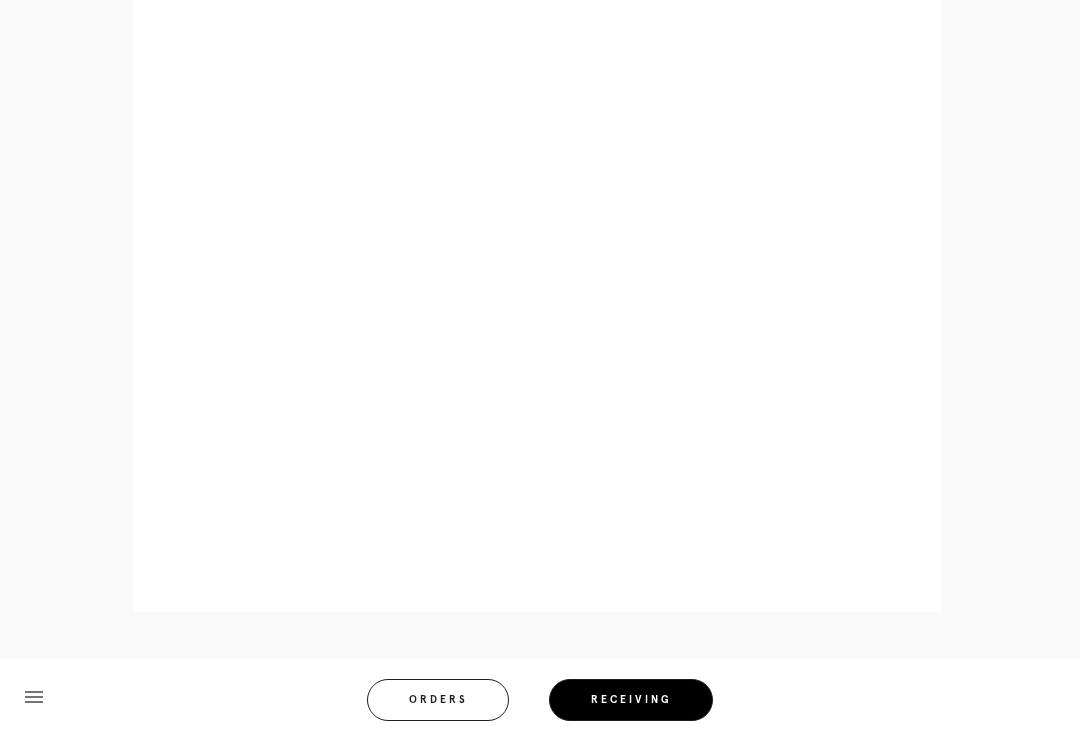 scroll, scrollTop: 1152, scrollLeft: 0, axis: vertical 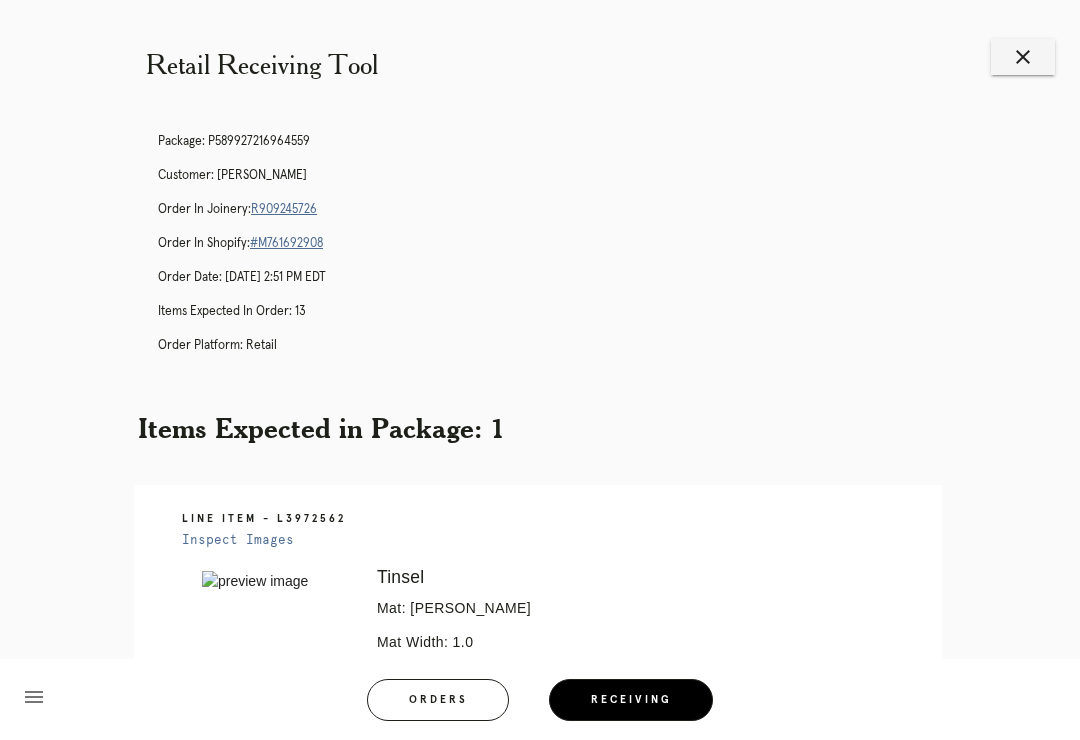 click on "close" at bounding box center (1023, 57) 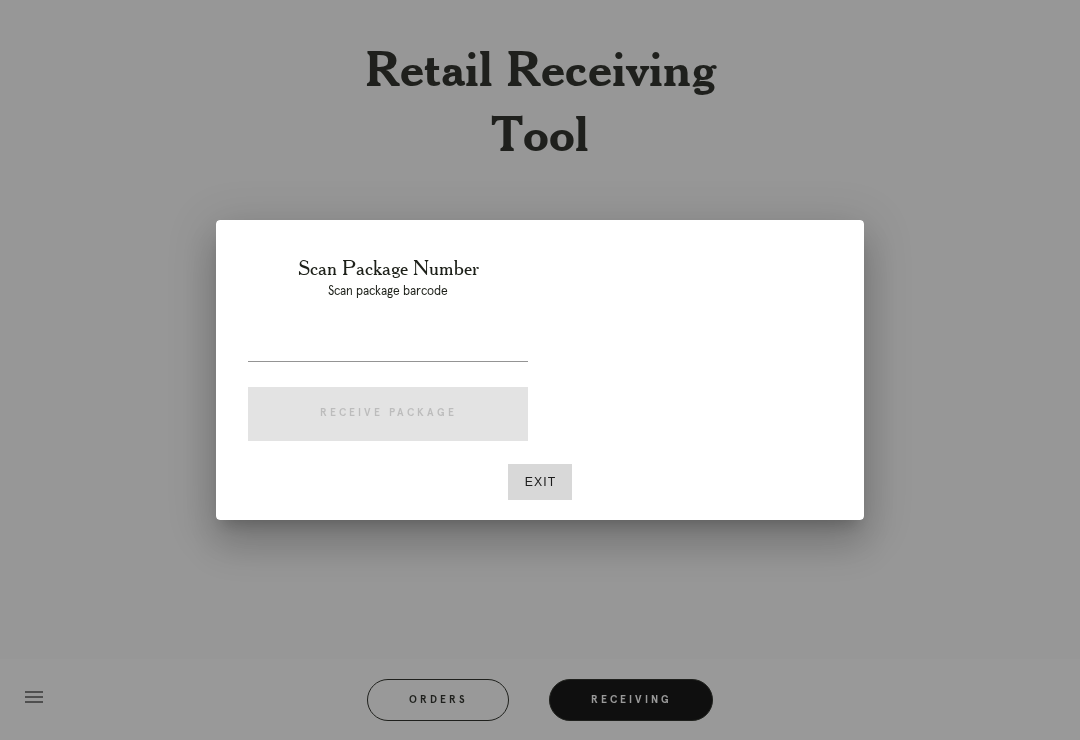 scroll, scrollTop: 0, scrollLeft: 0, axis: both 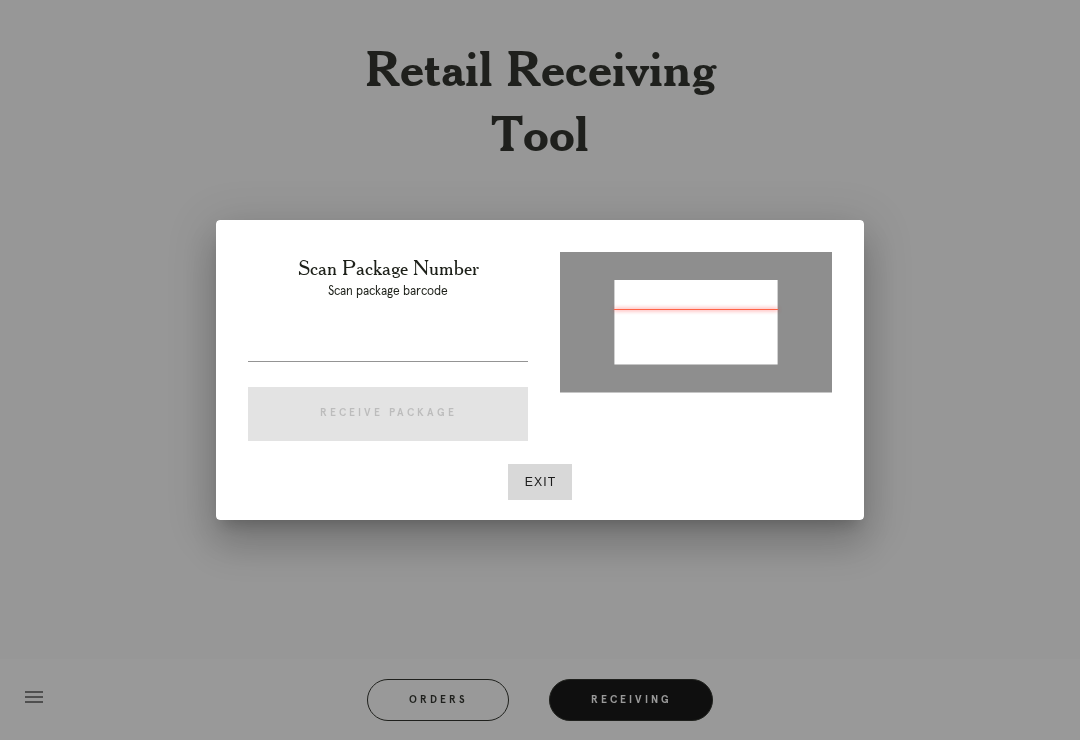 type on "P639829980526913" 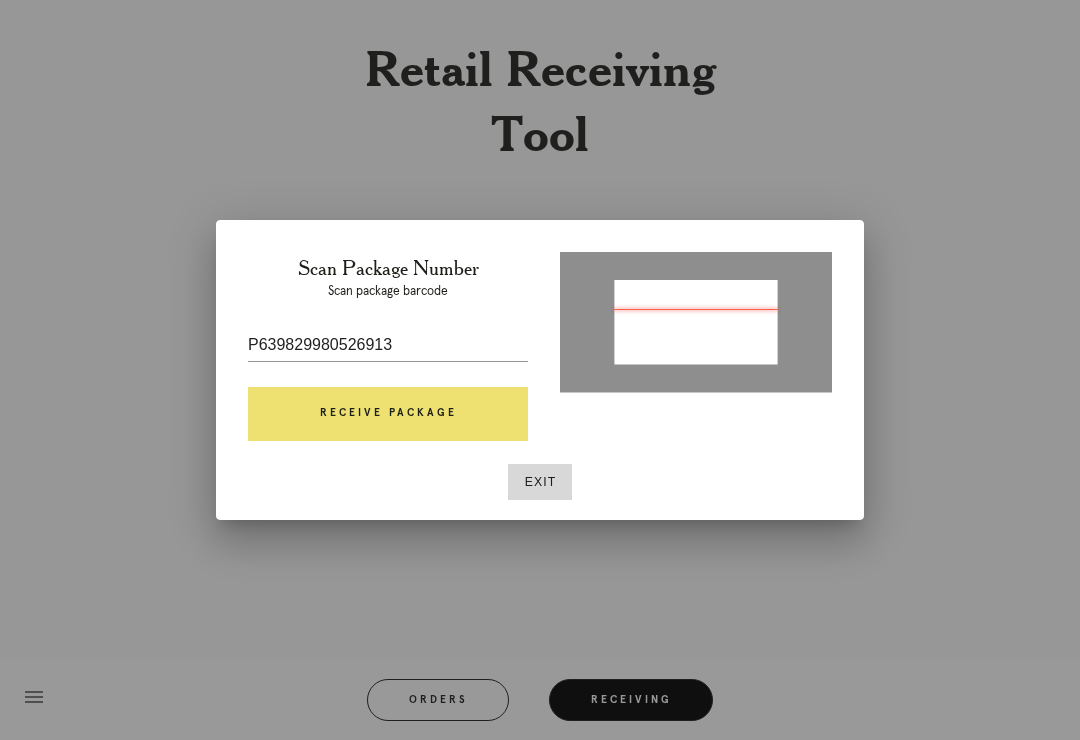 click on "Receive Package" at bounding box center (388, 414) 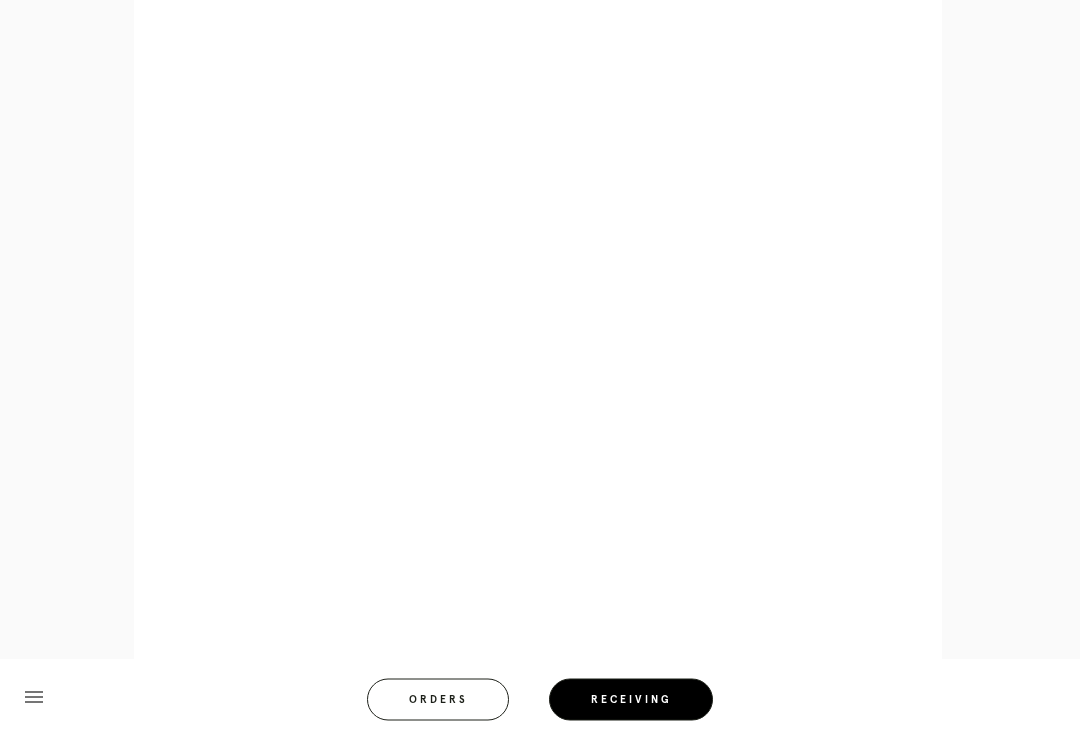 scroll, scrollTop: 805, scrollLeft: 0, axis: vertical 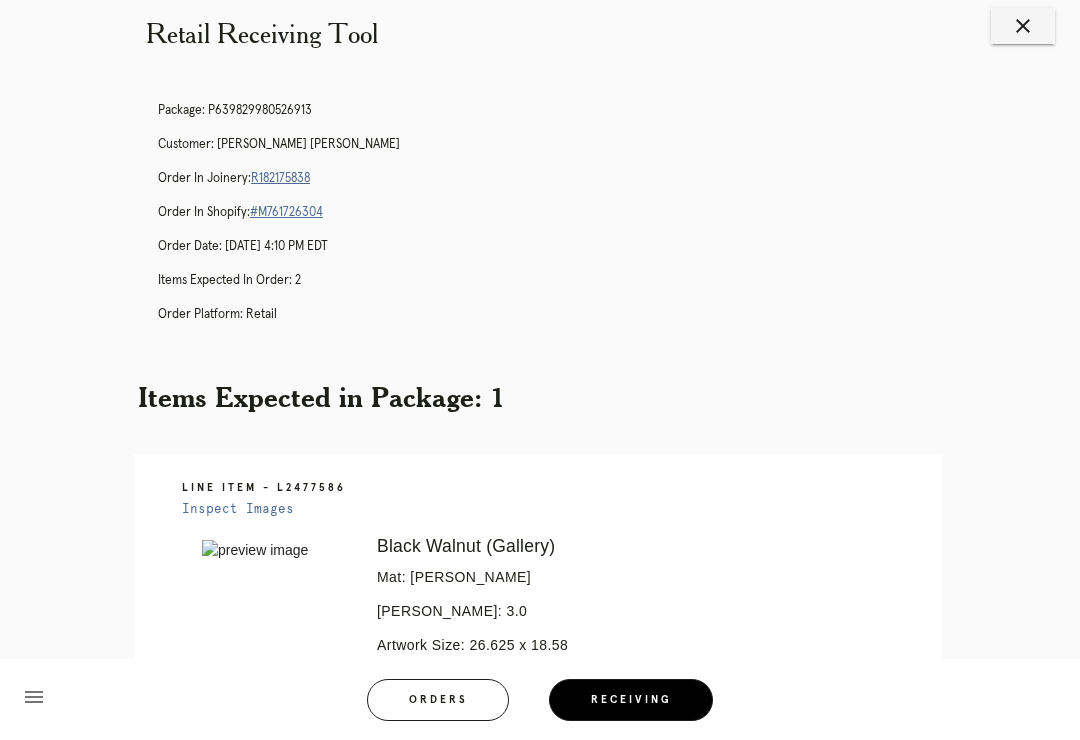 click on "close" at bounding box center [1023, 26] 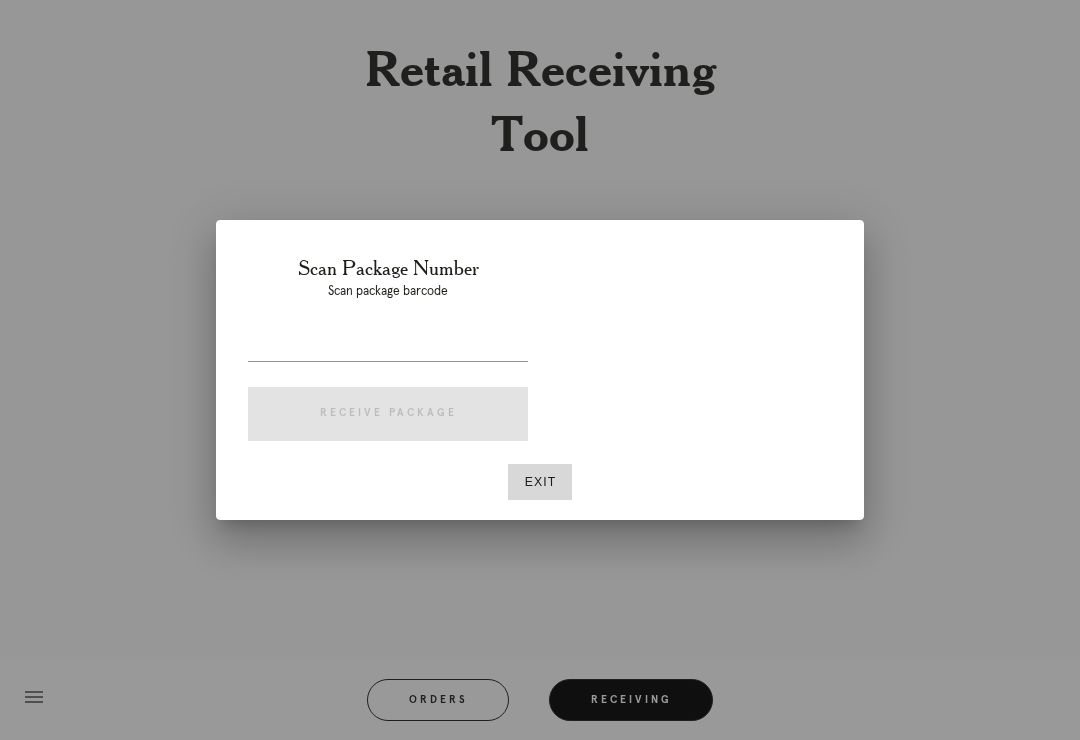scroll, scrollTop: 31, scrollLeft: 0, axis: vertical 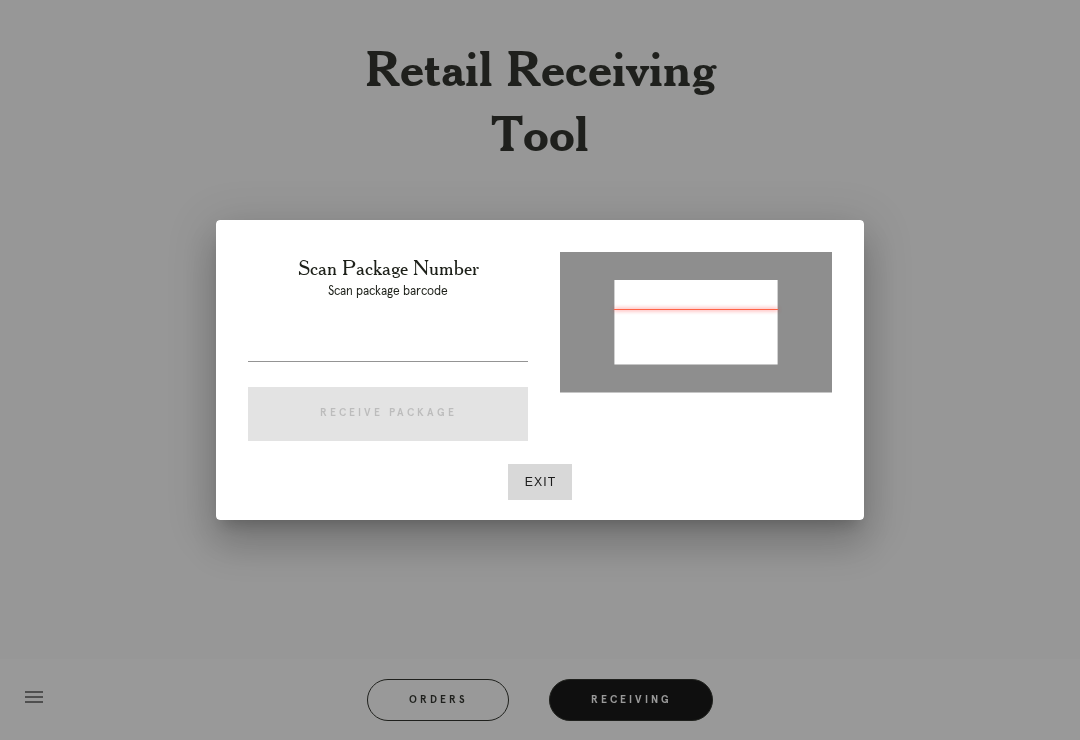 type on "P526487800585165" 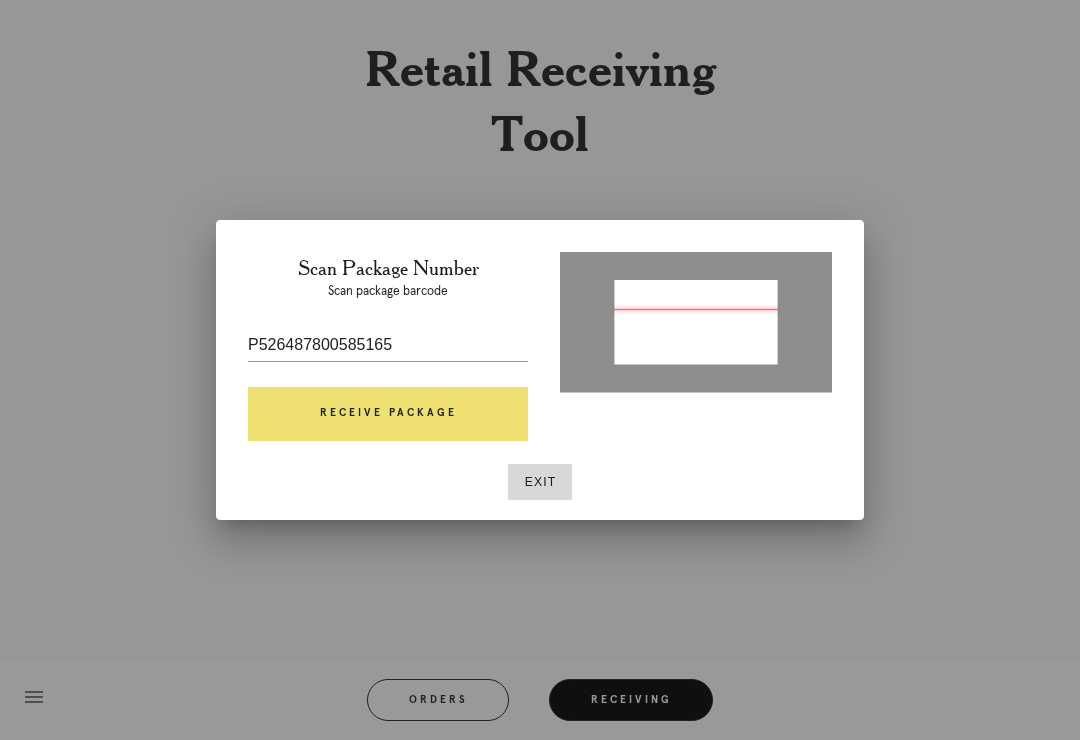 click on "Receive Package" at bounding box center (388, 414) 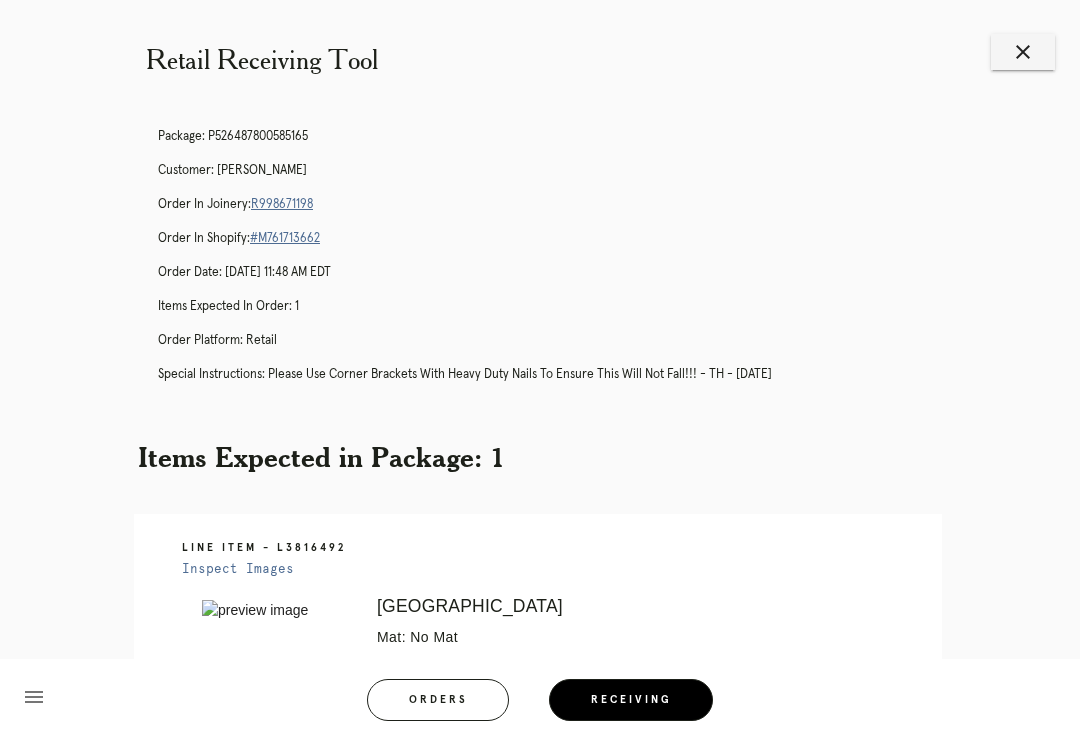 scroll, scrollTop: 0, scrollLeft: 0, axis: both 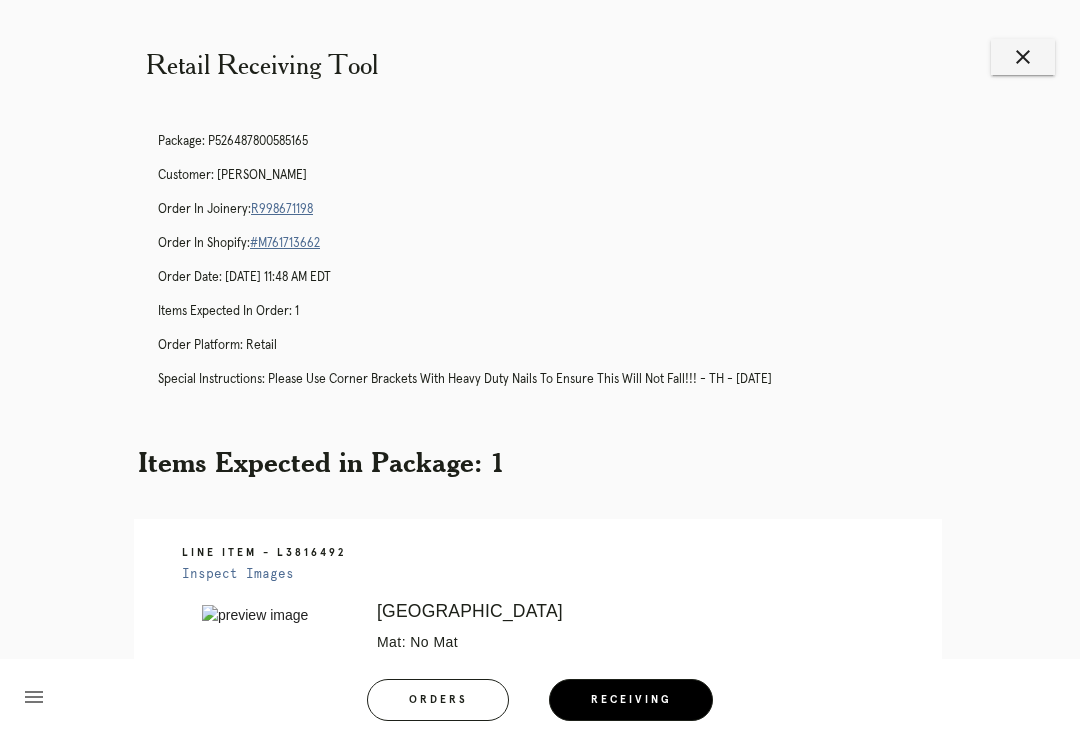 click on "R998671198" at bounding box center [282, 209] 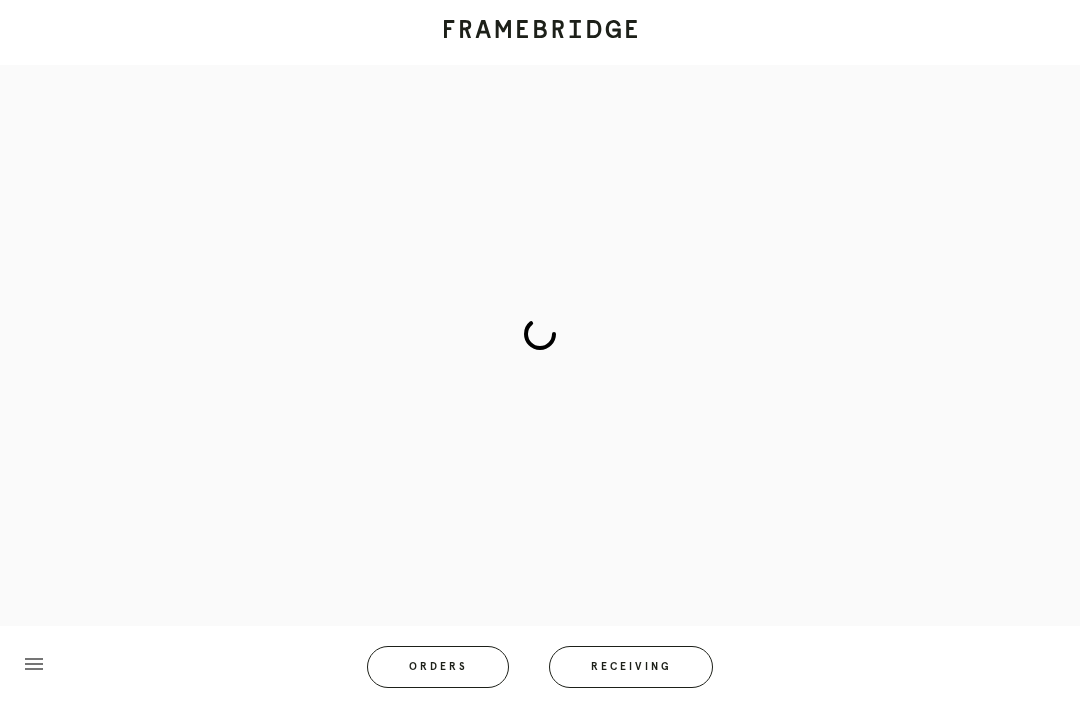 scroll, scrollTop: 0, scrollLeft: 0, axis: both 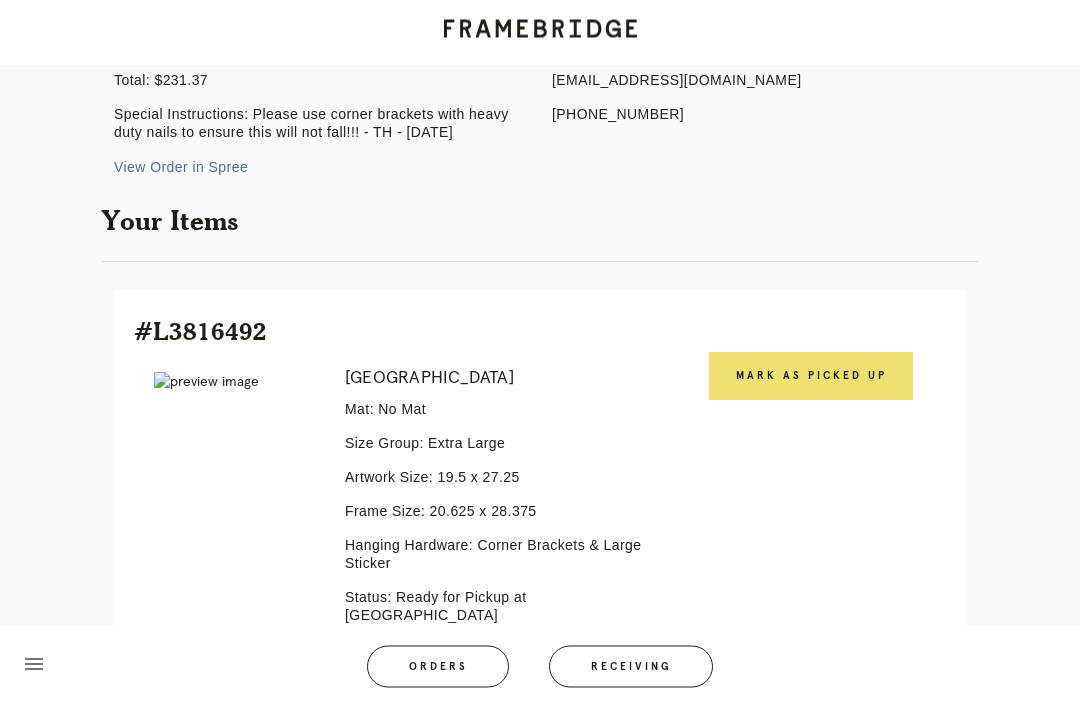 click on "Mark as Picked Up" at bounding box center [811, 377] 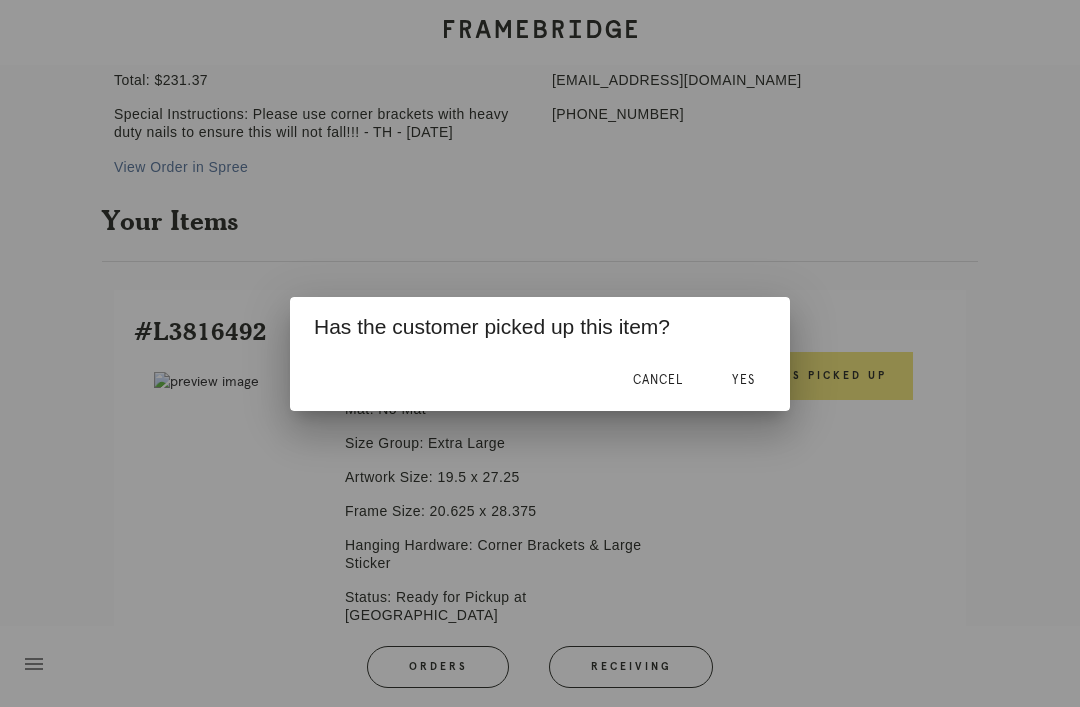 click on "Yes" at bounding box center [743, 381] 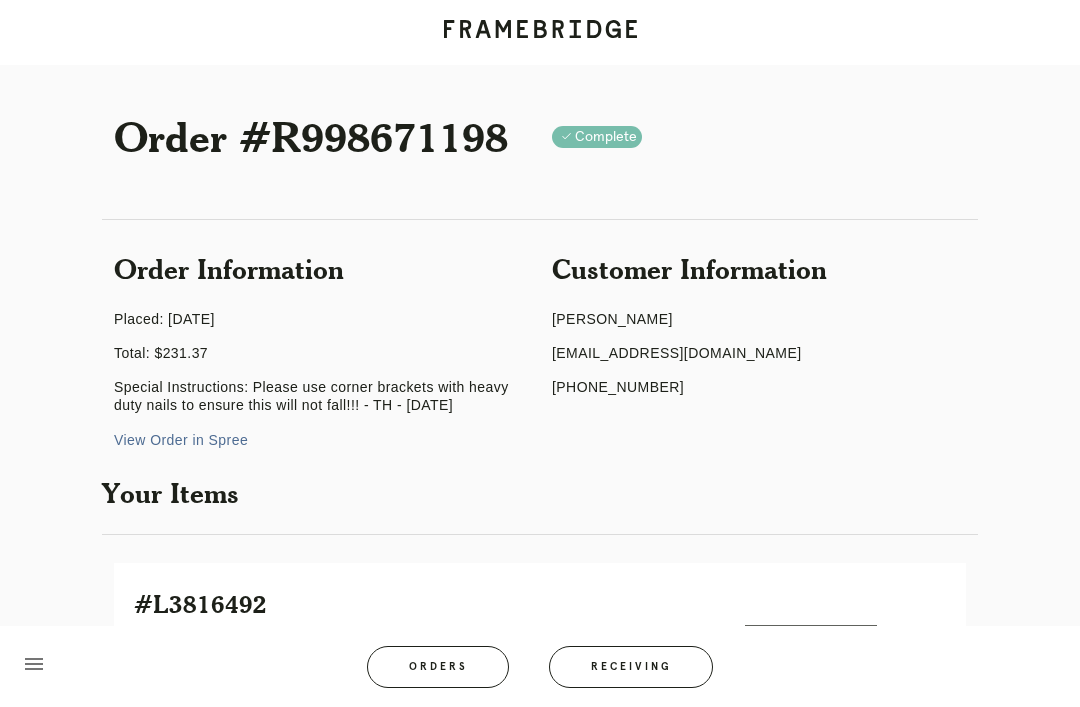 scroll, scrollTop: 0, scrollLeft: 0, axis: both 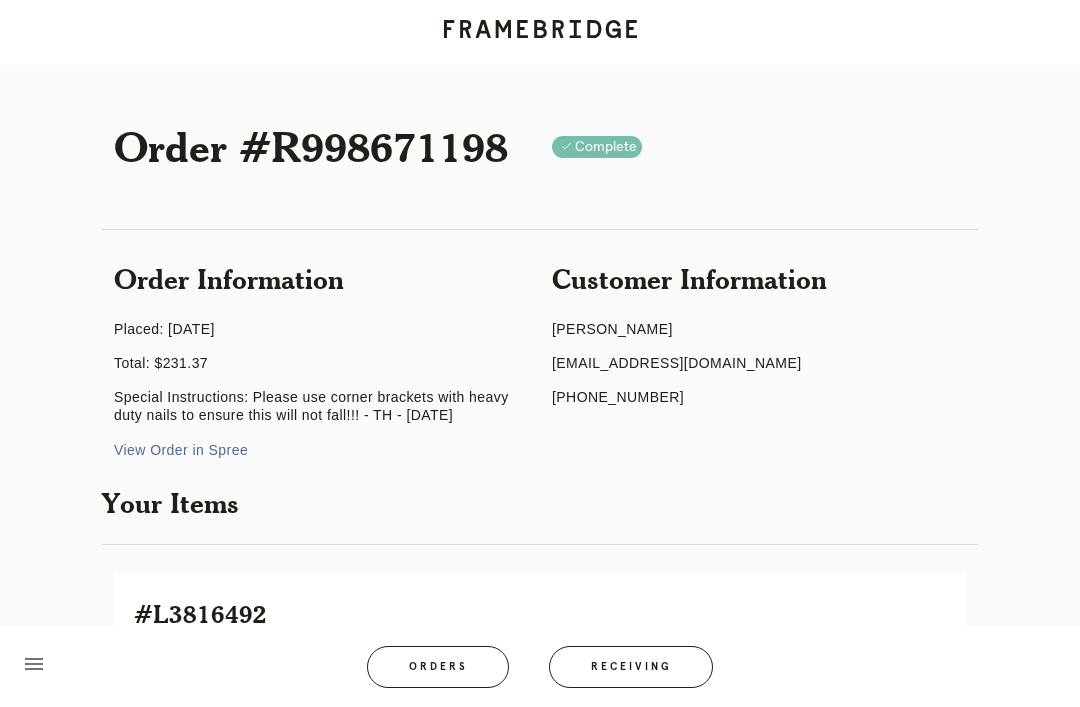 click on "Receiving" at bounding box center (631, 667) 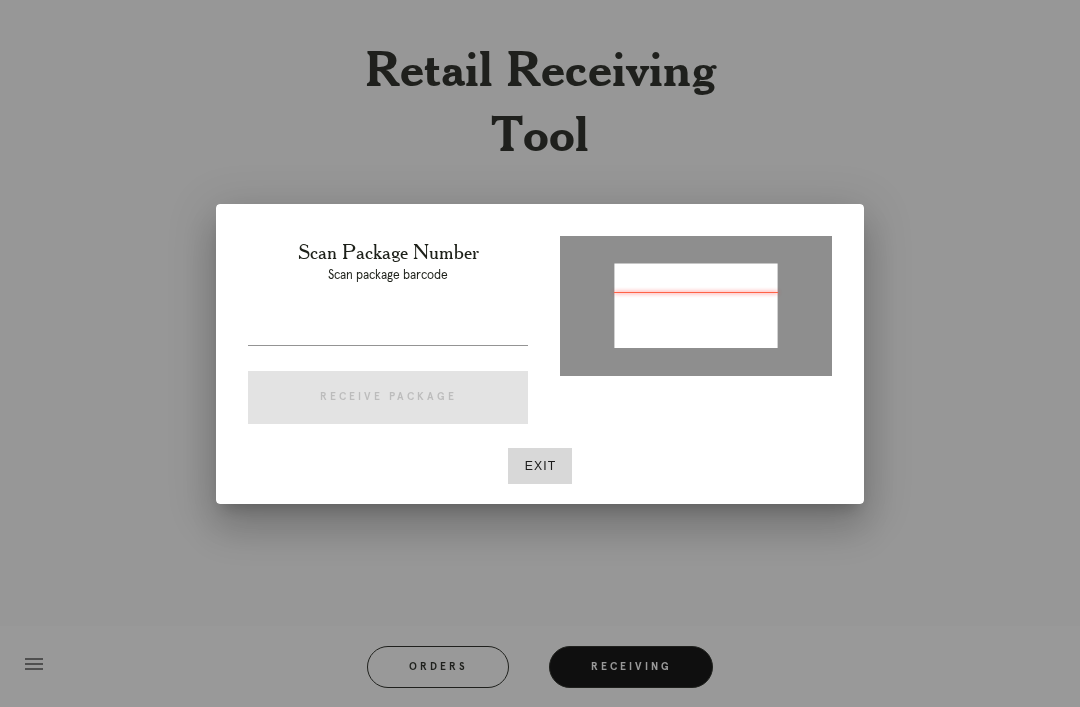 type on "P621617216357033" 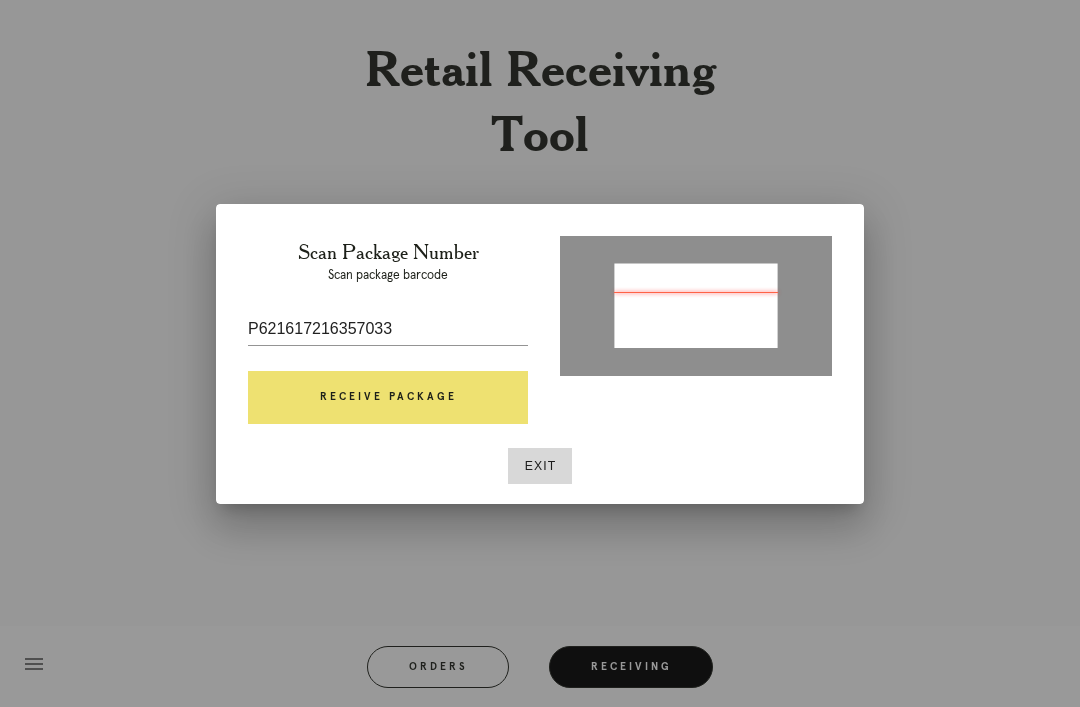 click on "Receive Package" at bounding box center (388, 398) 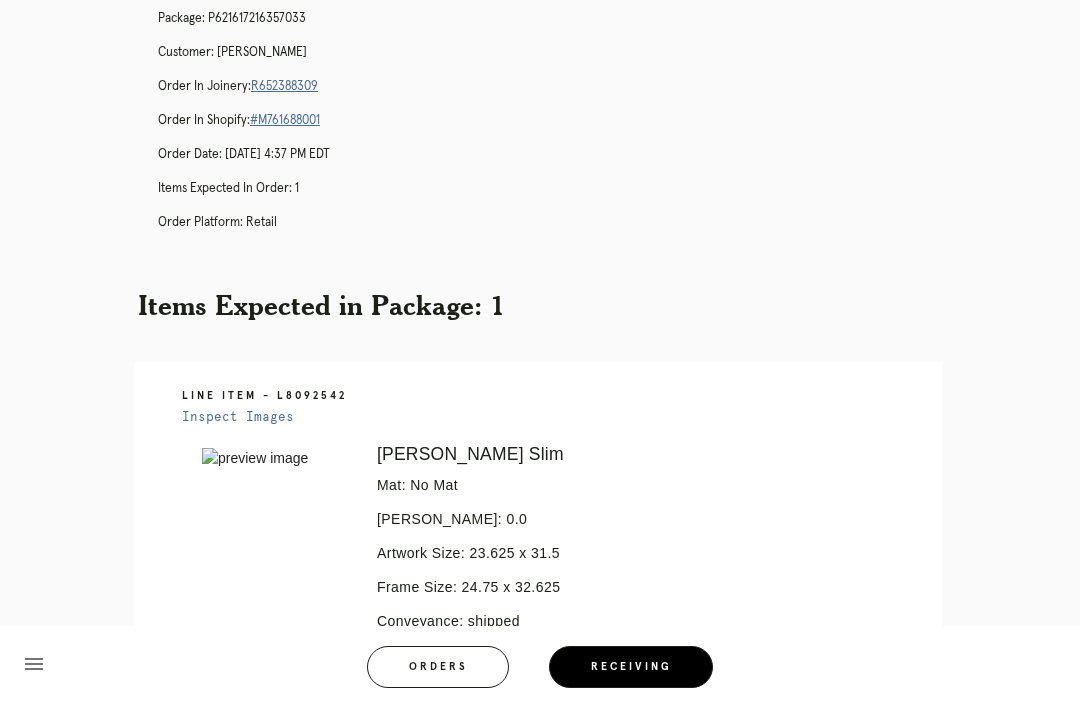 scroll, scrollTop: 6, scrollLeft: 0, axis: vertical 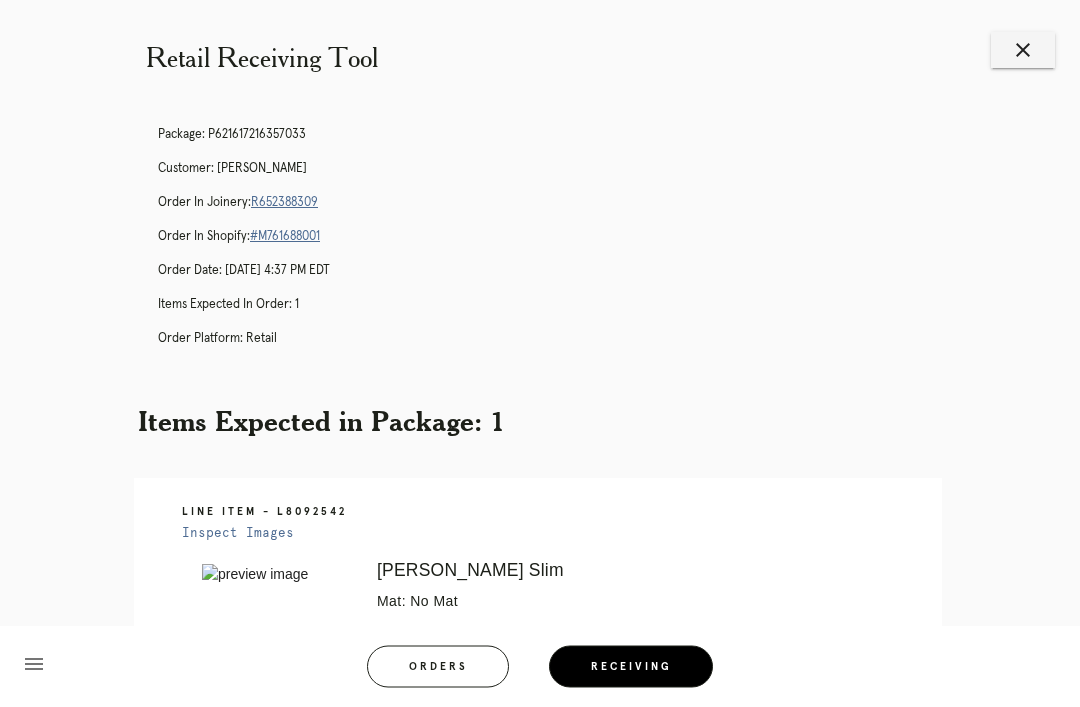 click on "R652388309" at bounding box center (284, 203) 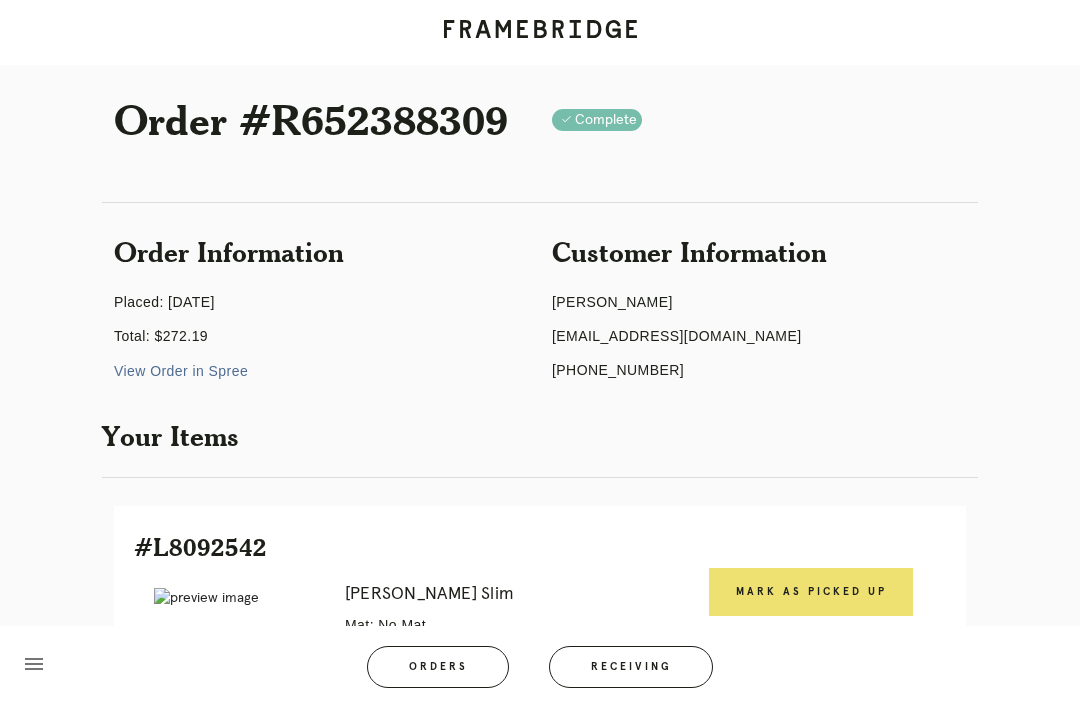 scroll, scrollTop: 29, scrollLeft: 0, axis: vertical 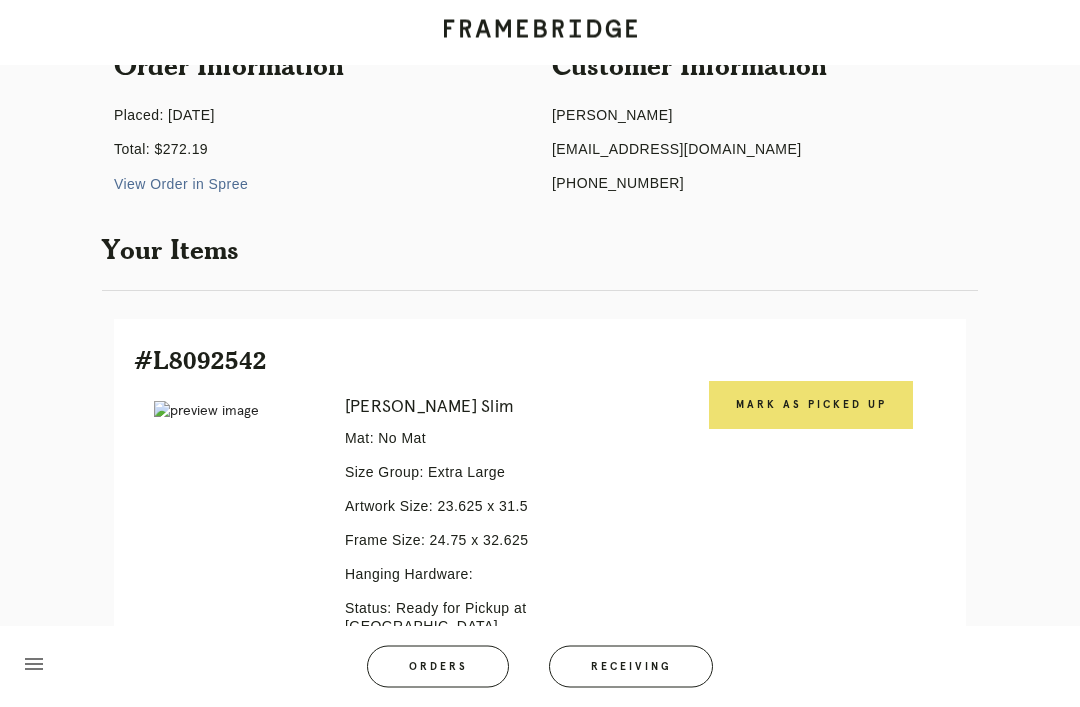 click on "Mark as Picked Up" at bounding box center (811, 406) 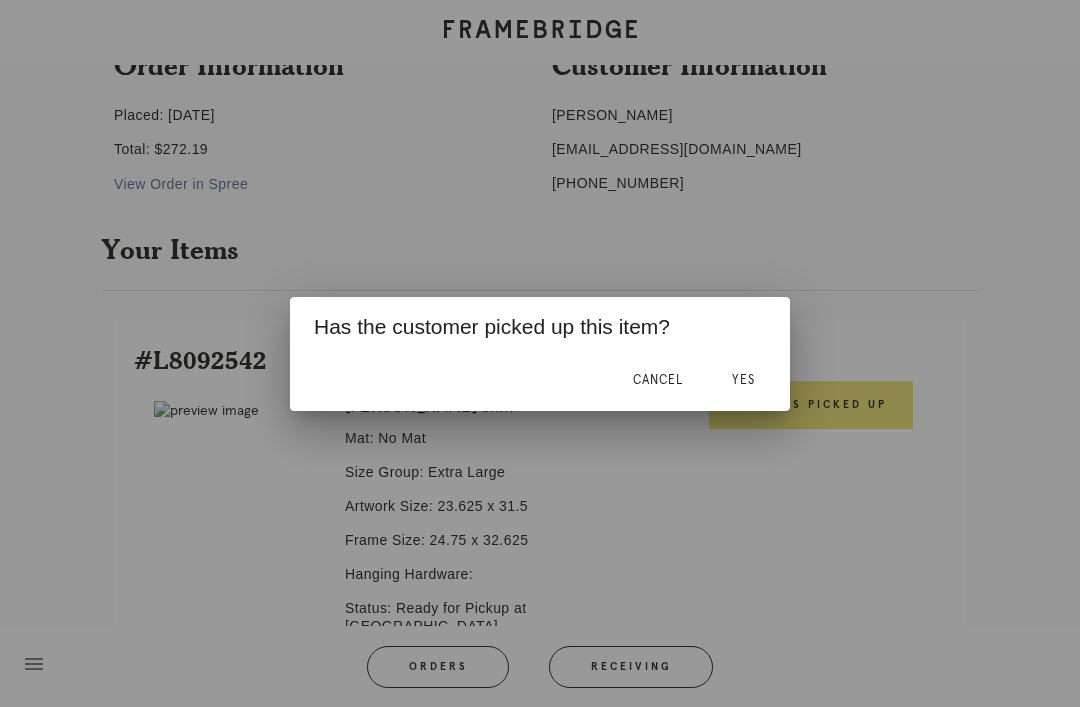 click on "Yes" at bounding box center [743, 380] 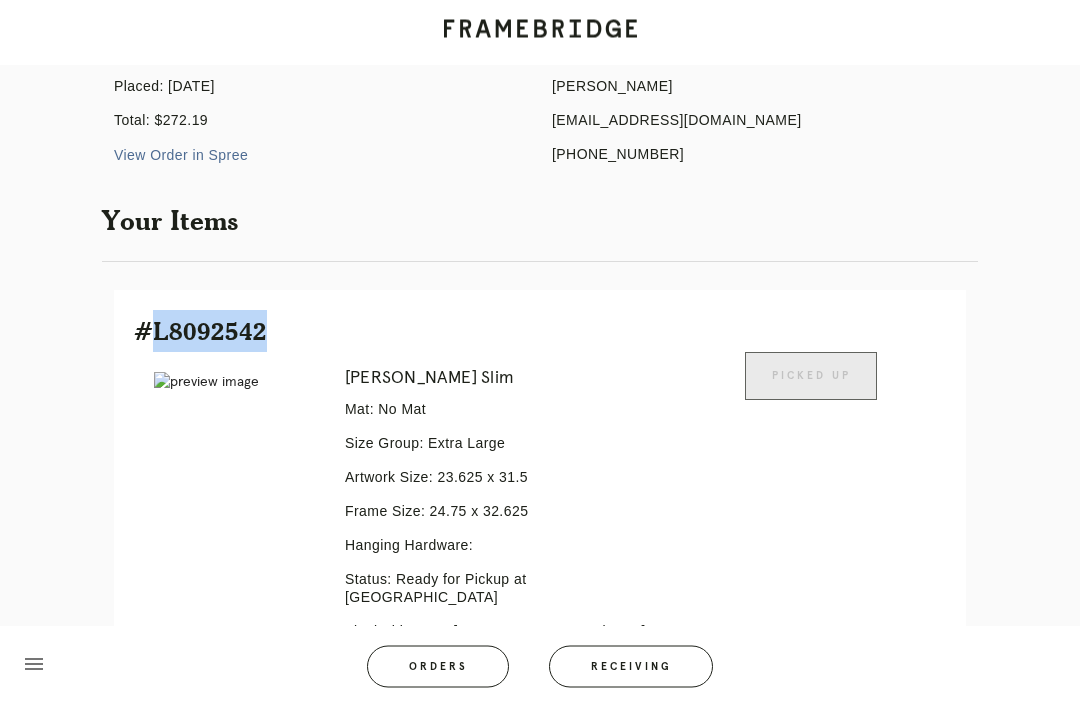scroll, scrollTop: 243, scrollLeft: 0, axis: vertical 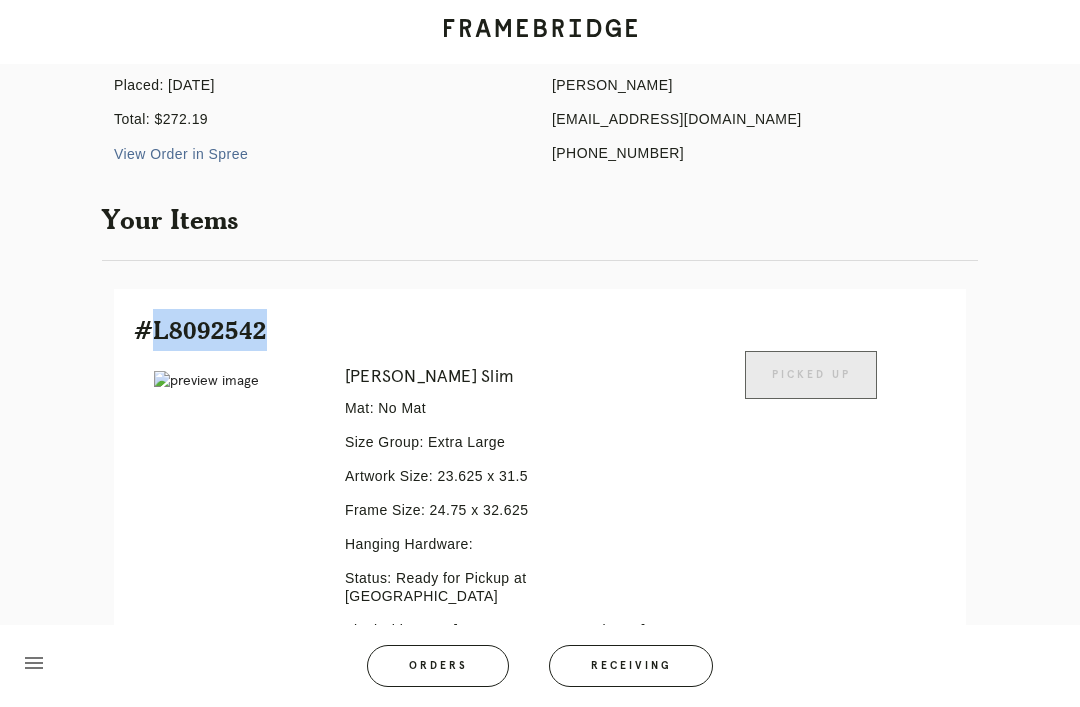 click on "Order #R652388309
Check
.a {
fill: #1d2019;
}
complete
Order Information
Placed: 5/10/2025
Total: $272.19
View Order in Spree
Customer Information
Melange Gavin
melangeg@gmail.com
+15036868658
Your Items     #L8092542
Error retreiving frame spec #9484996
Mercer Slim
Mat: No Mat
Size Group: Extra Large
Artwork Size:
23.625
x
31.5
Frame Size:
24.75
x
32.625
Hanging Hardware:
Status:
Ready for Pickup at Greenwich Village
Final Shipment:
[P621617216357033 via ITS] State: shipped
Picked Up
Dropped off
Sneak Peek
Line Item
Create Return" at bounding box center [540, 341] 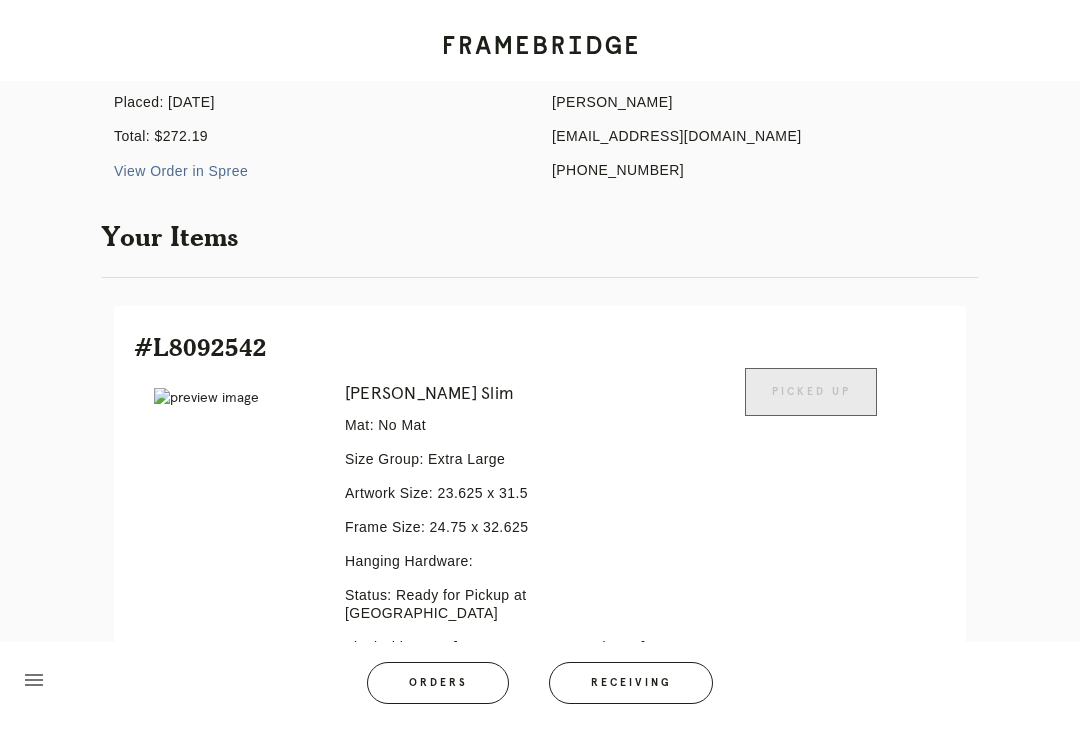 scroll, scrollTop: 244, scrollLeft: 0, axis: vertical 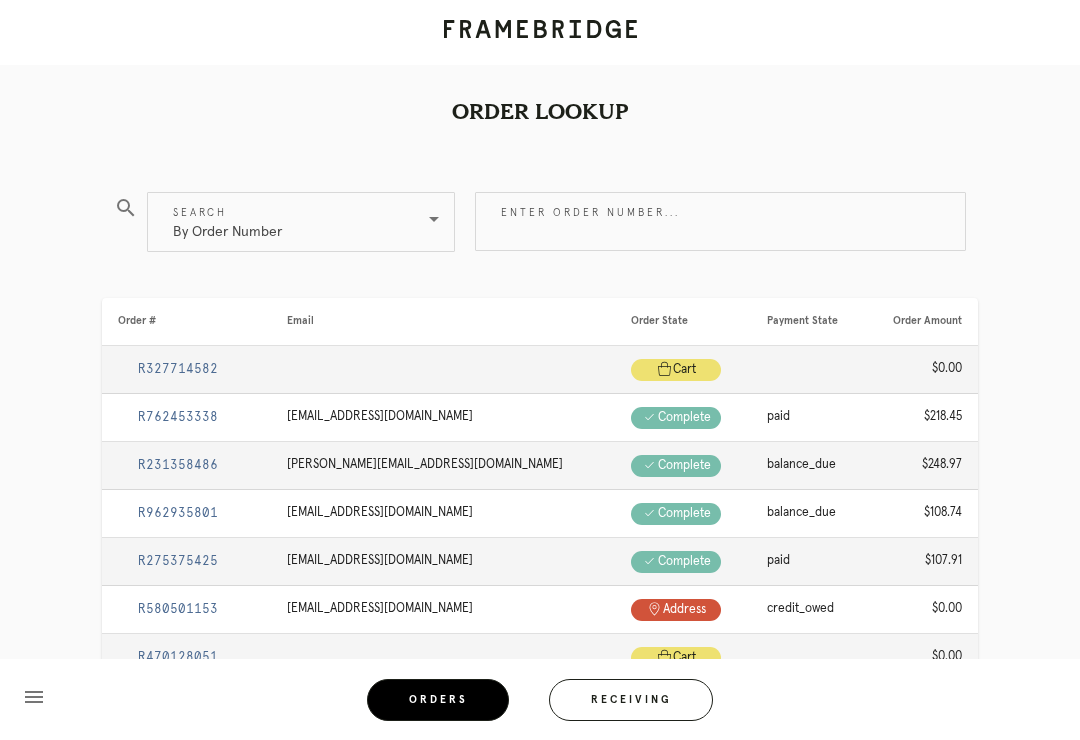 click on "Enter order number..." at bounding box center (720, 221) 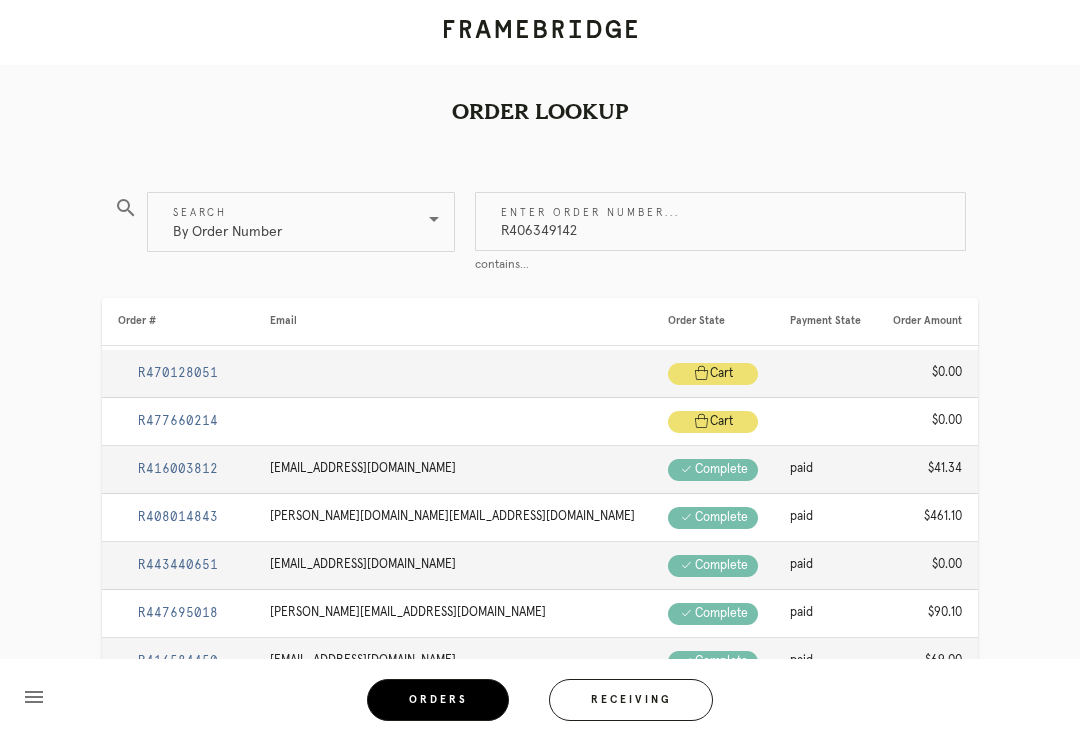 type on "R406349142" 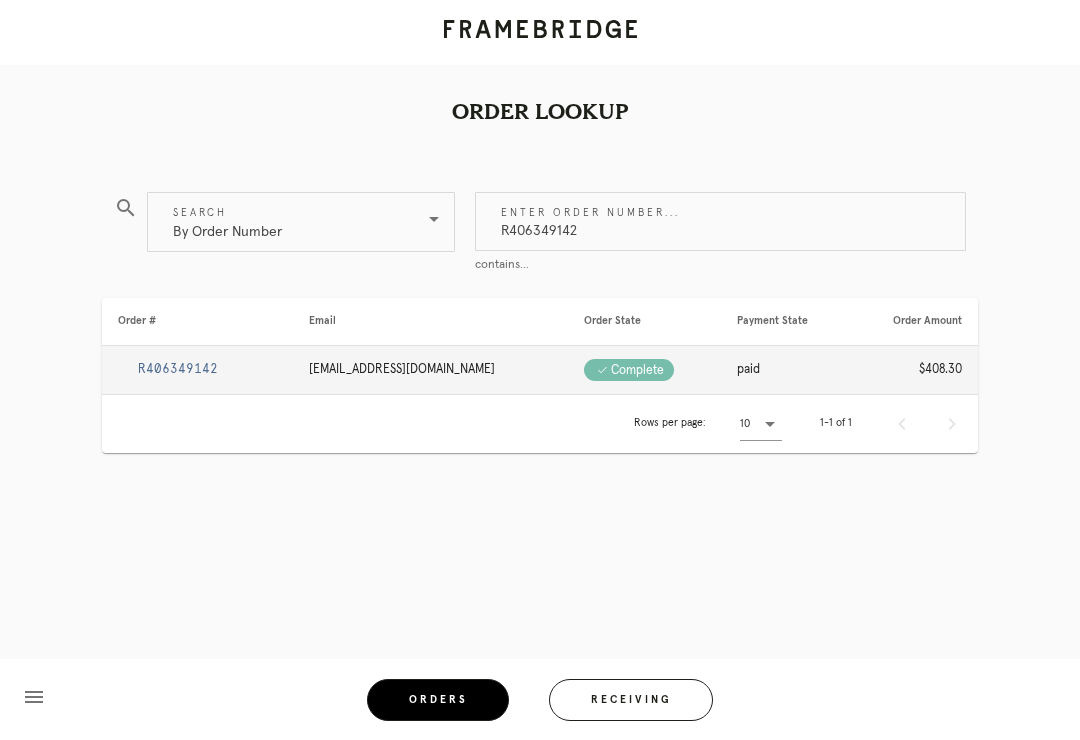 click on "R406349142" at bounding box center (178, 369) 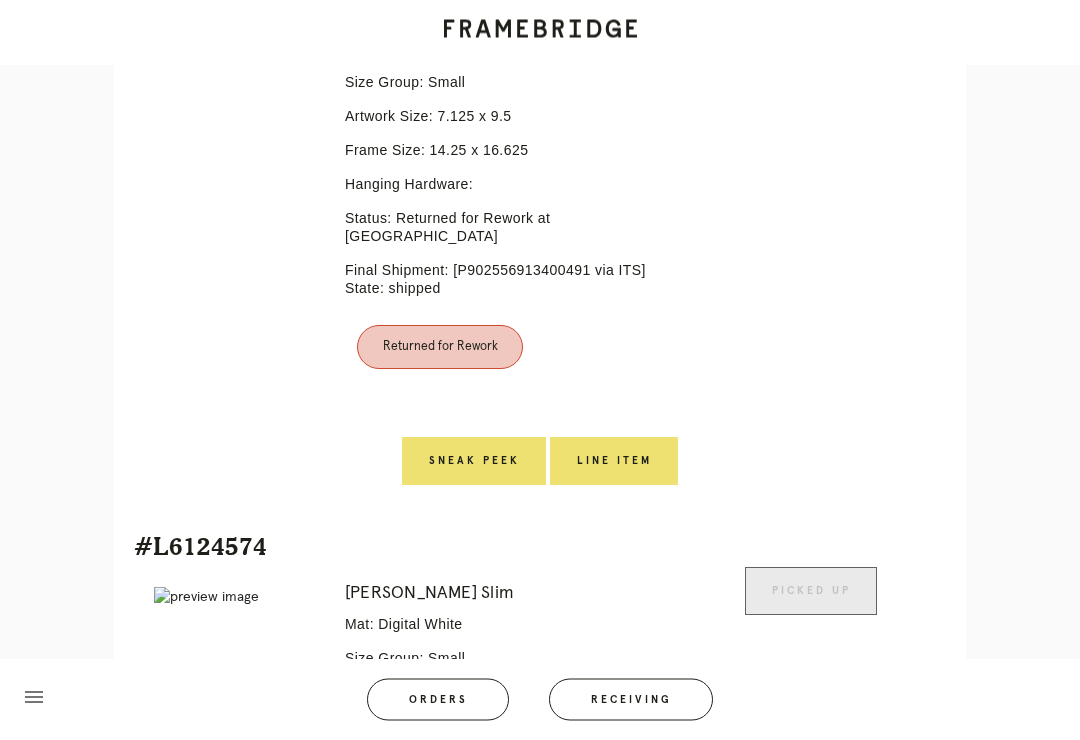click on "Line Item" at bounding box center (614, 462) 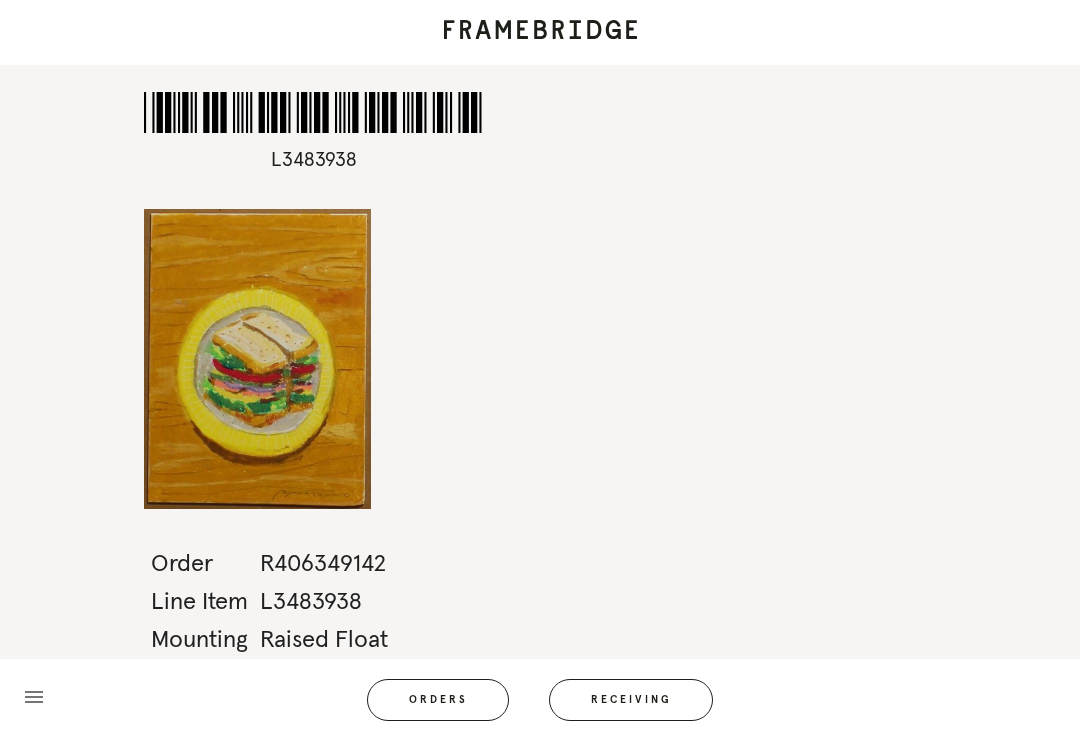 scroll, scrollTop: 31, scrollLeft: 0, axis: vertical 